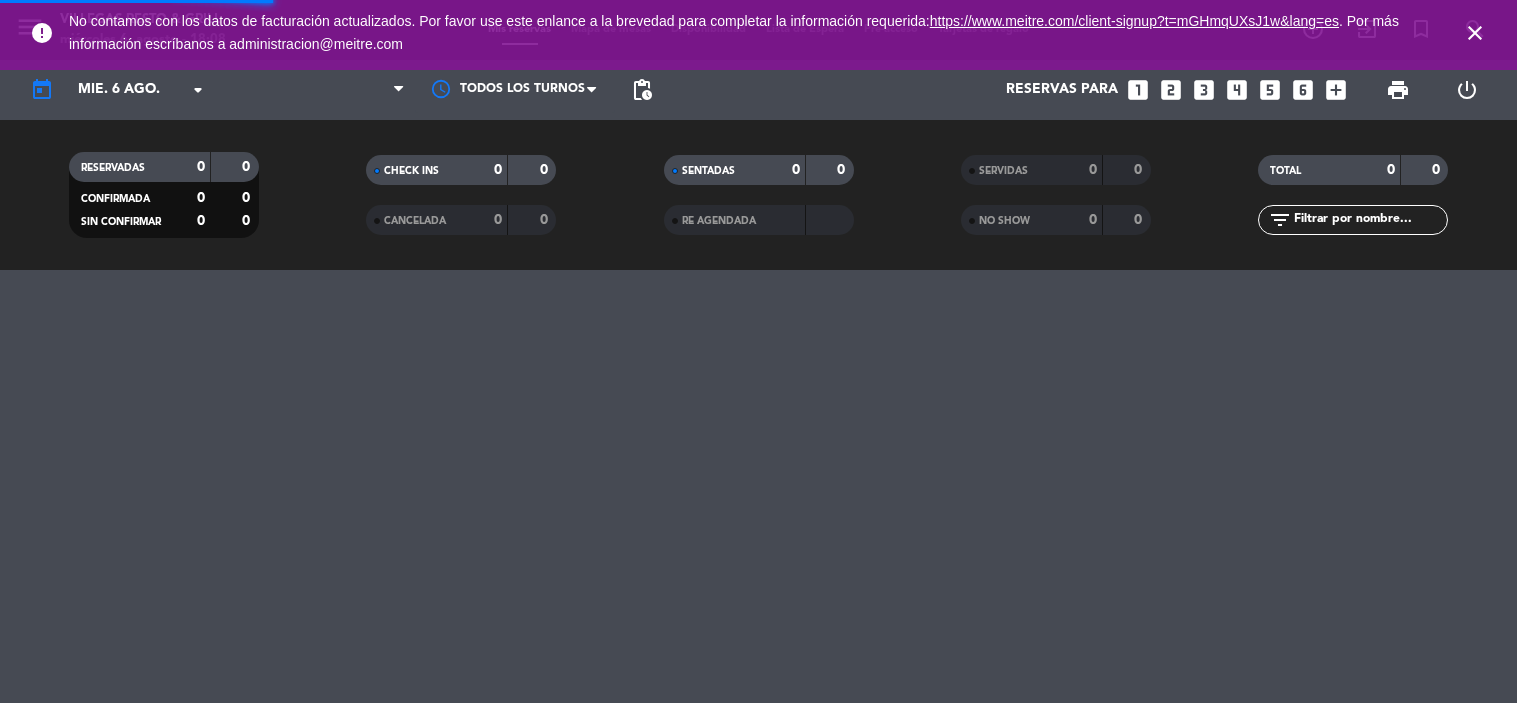 scroll, scrollTop: 0, scrollLeft: 0, axis: both 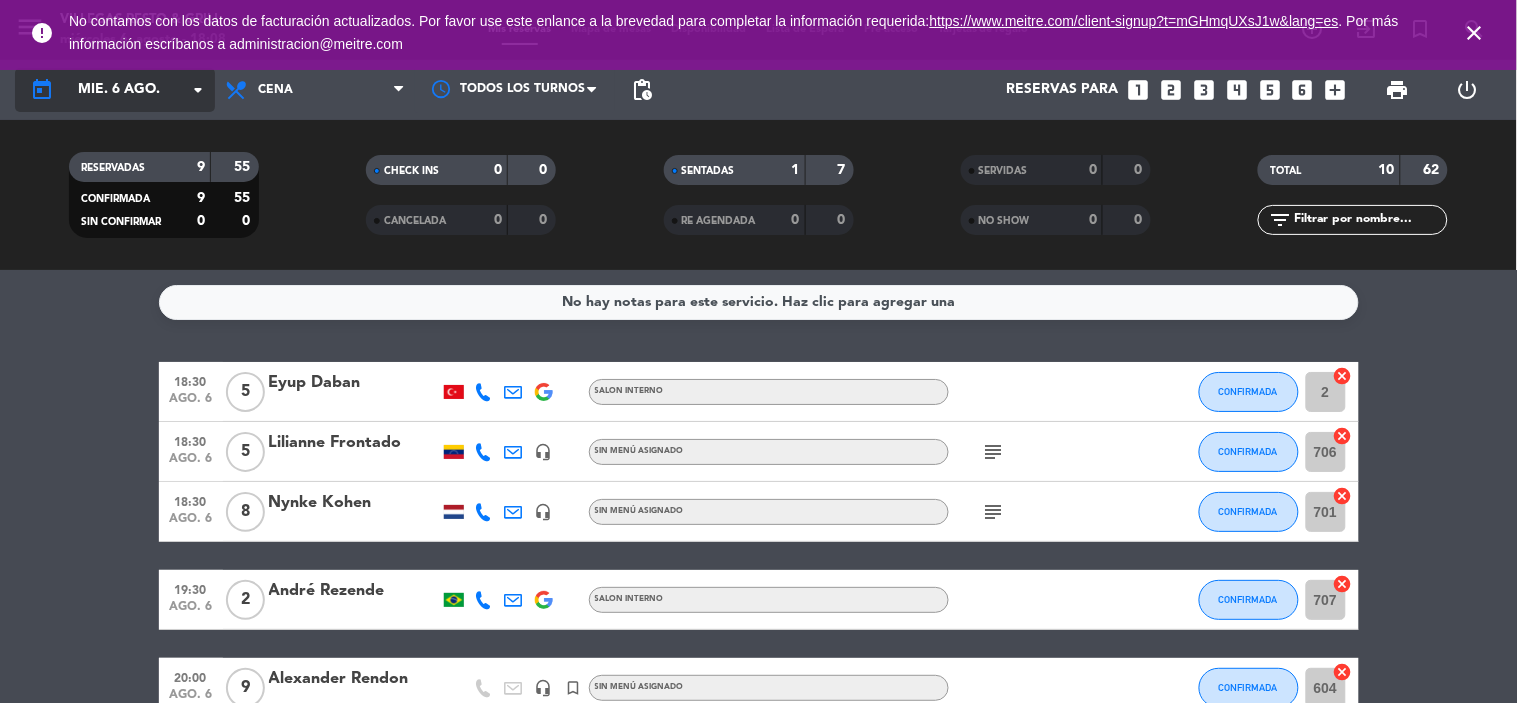 click on "mié. 6 ago." 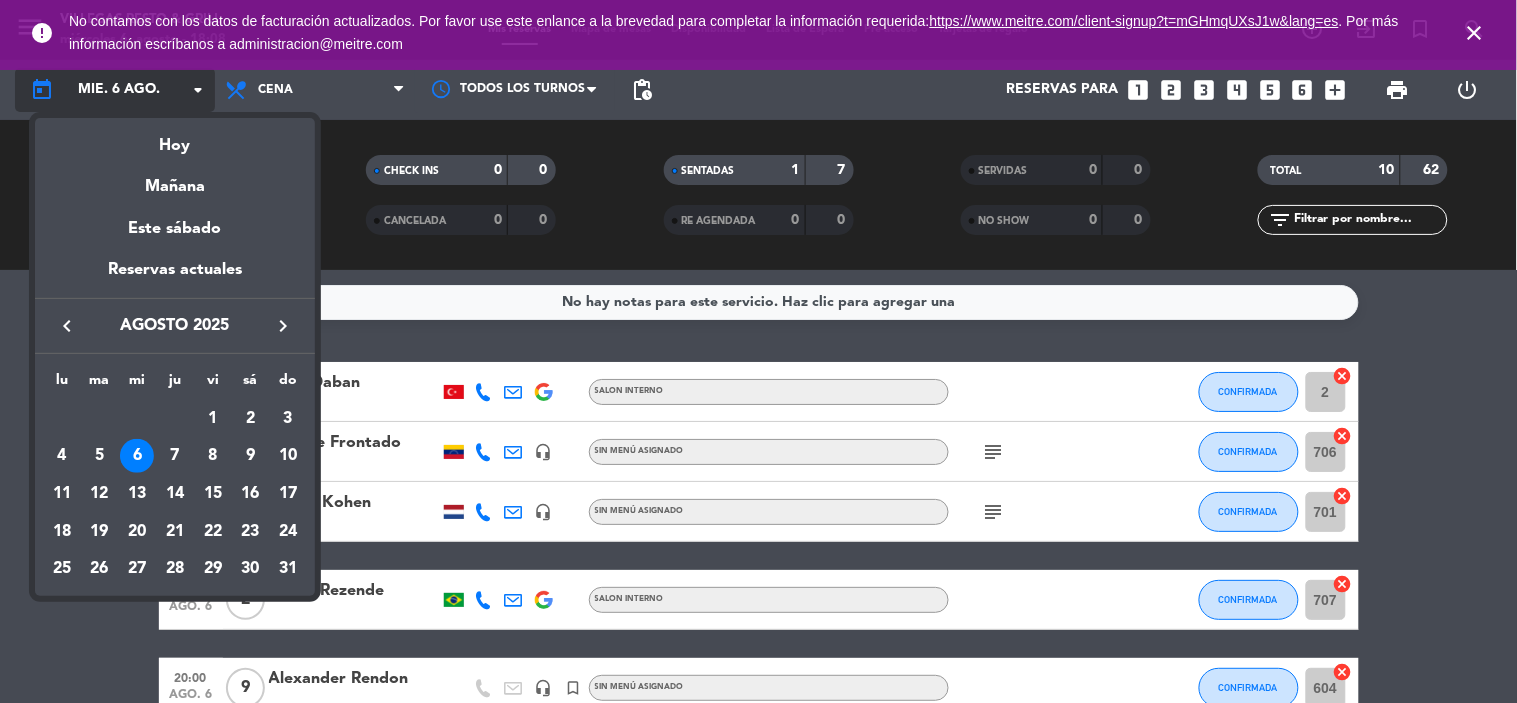 click at bounding box center (758, 351) 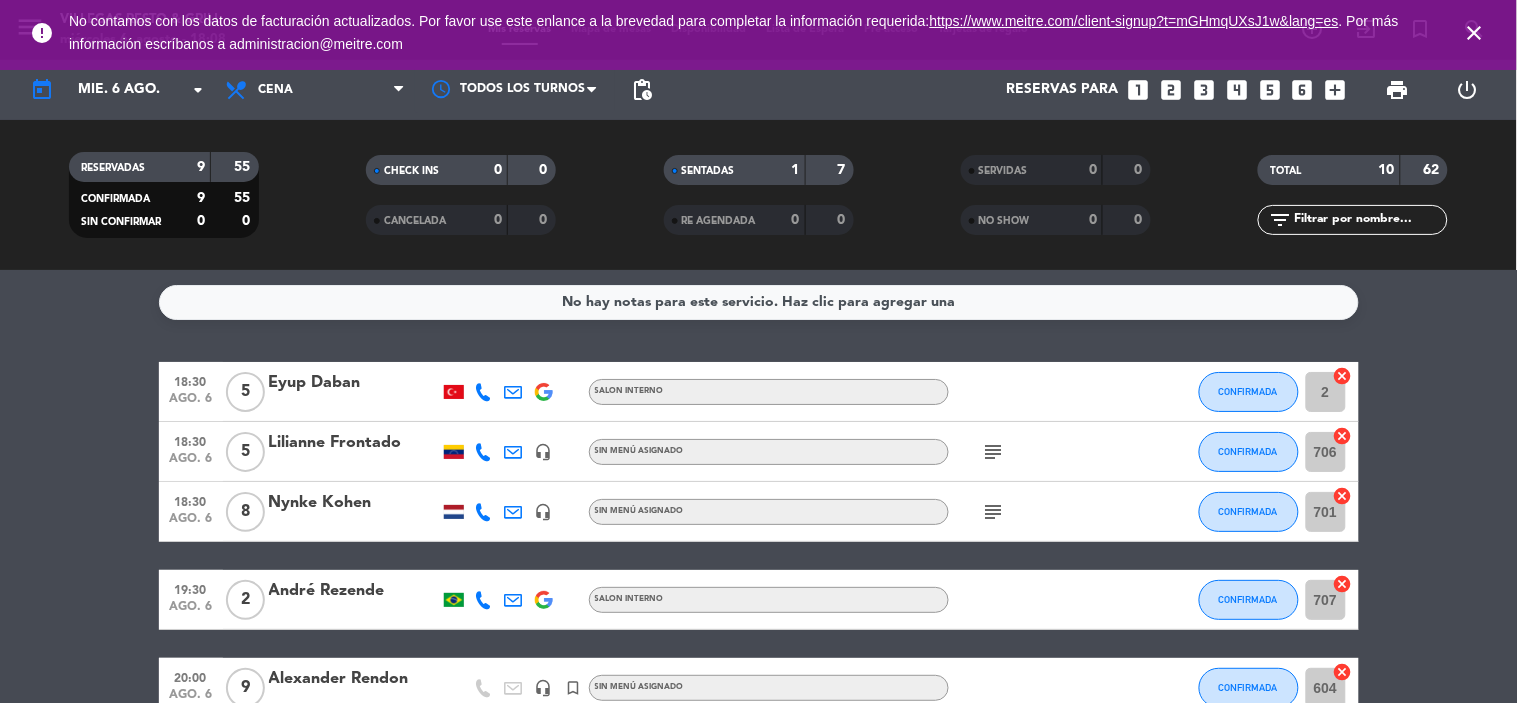 click on "subject" 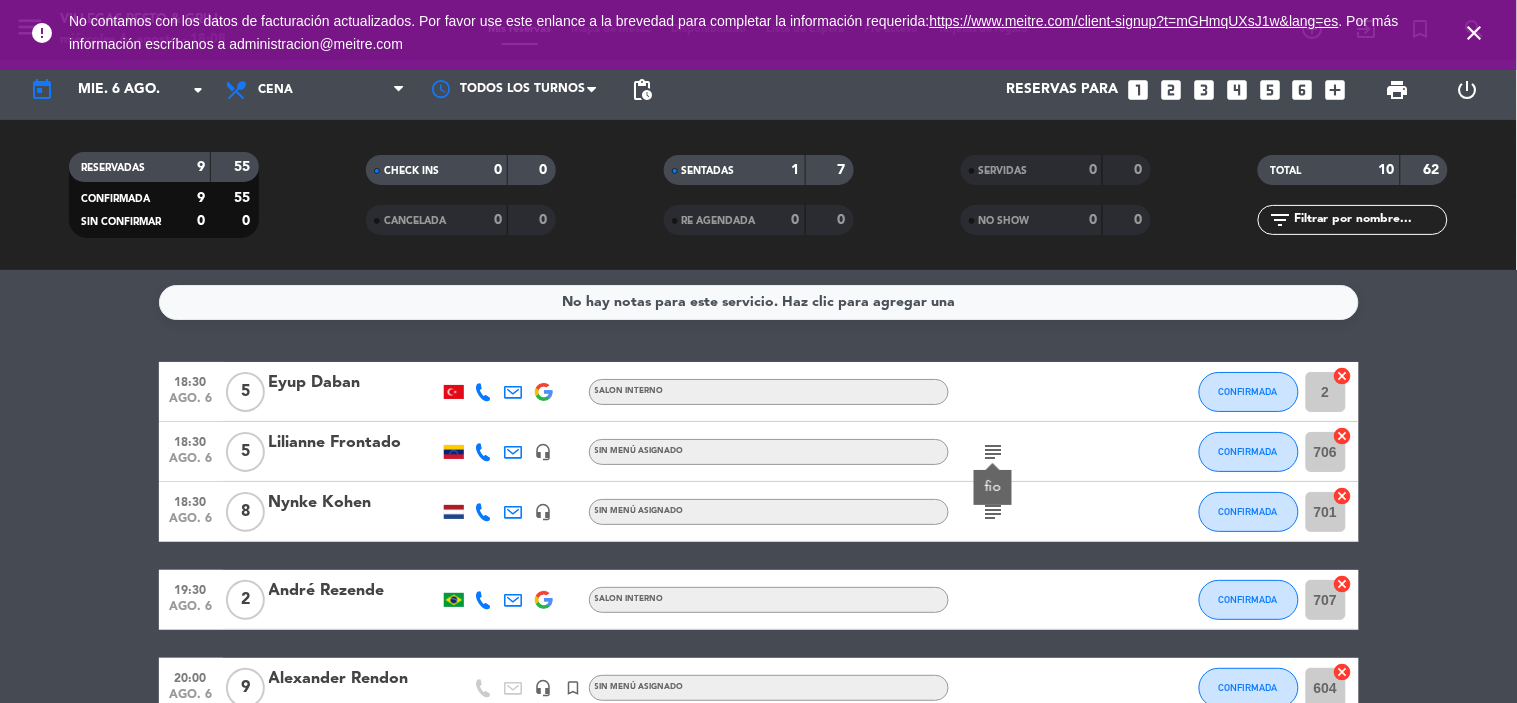 click on "subject" 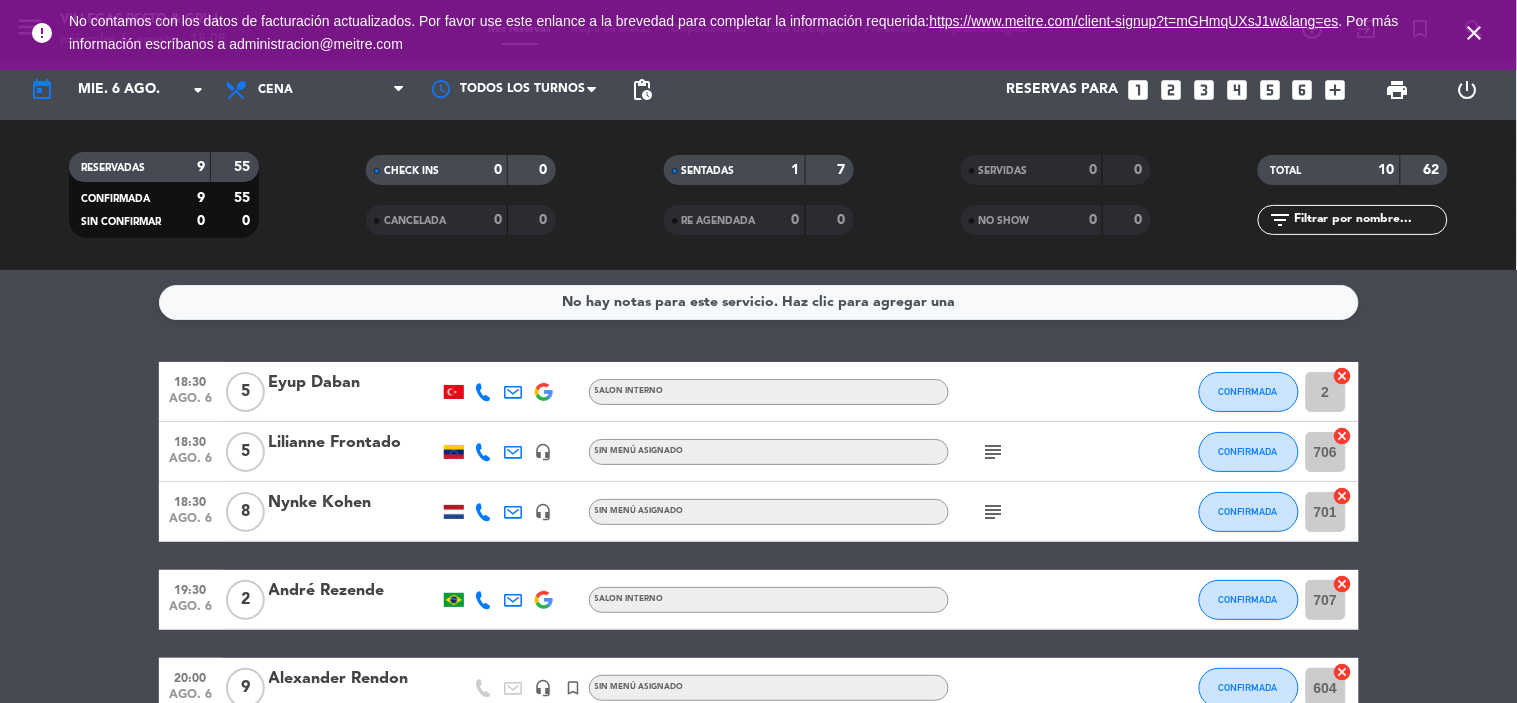 click on "subject" 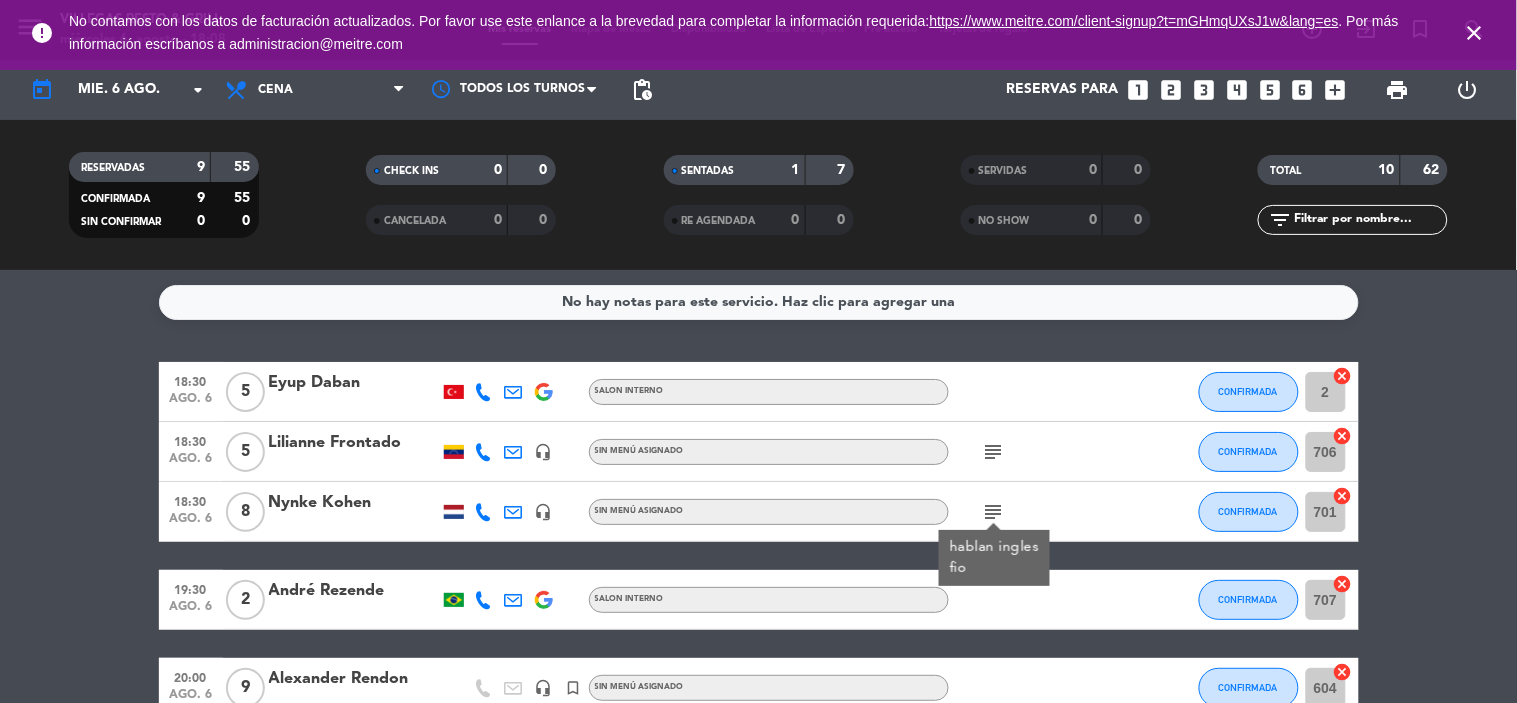 click on "subject" 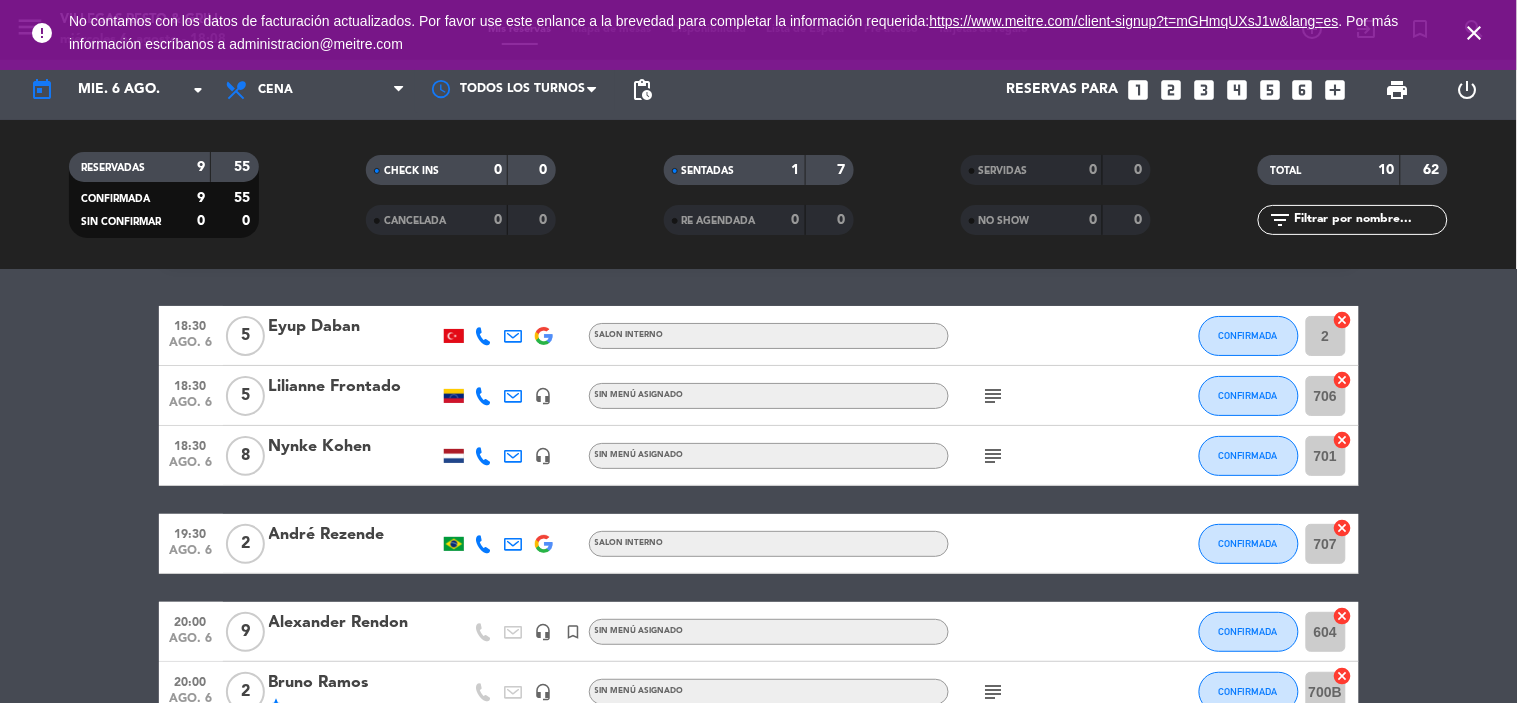 scroll, scrollTop: 222, scrollLeft: 0, axis: vertical 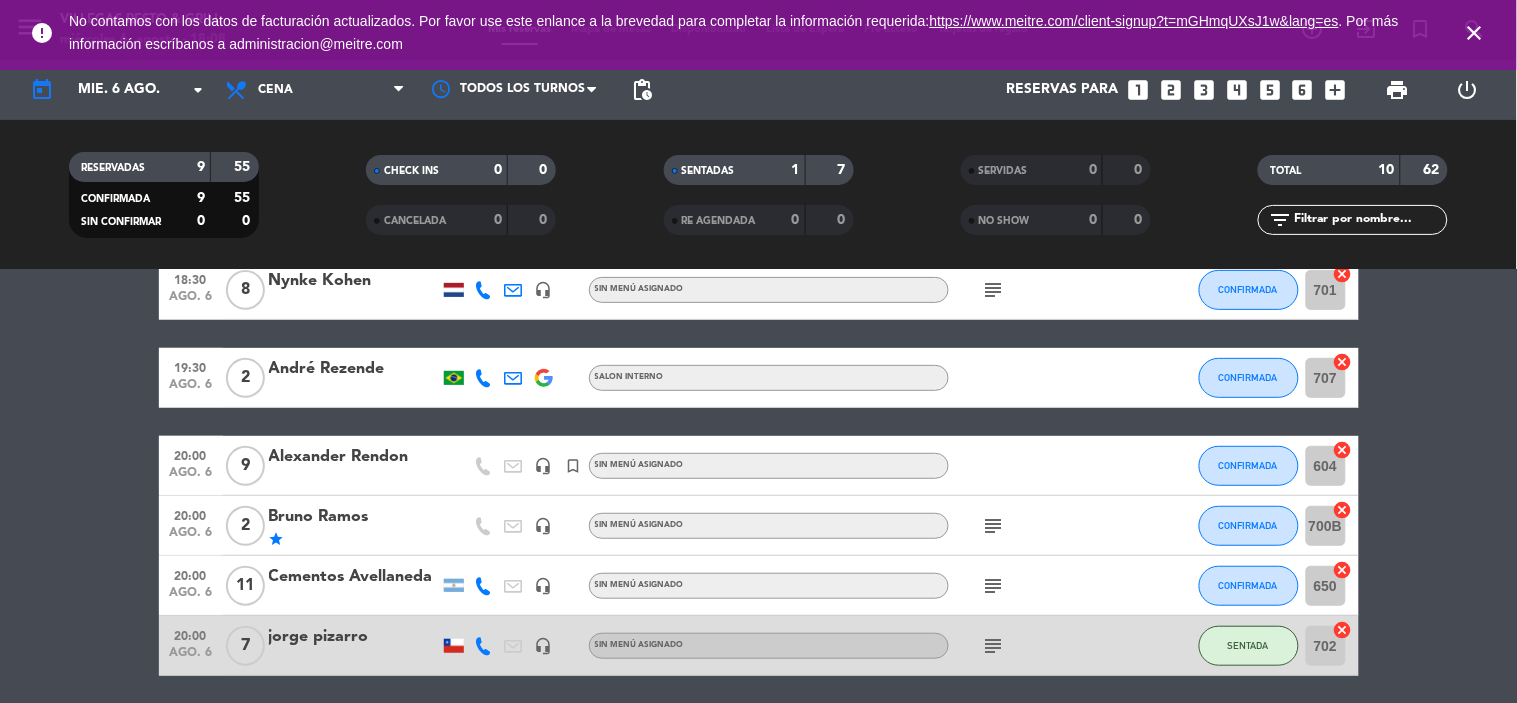 click on "subject" 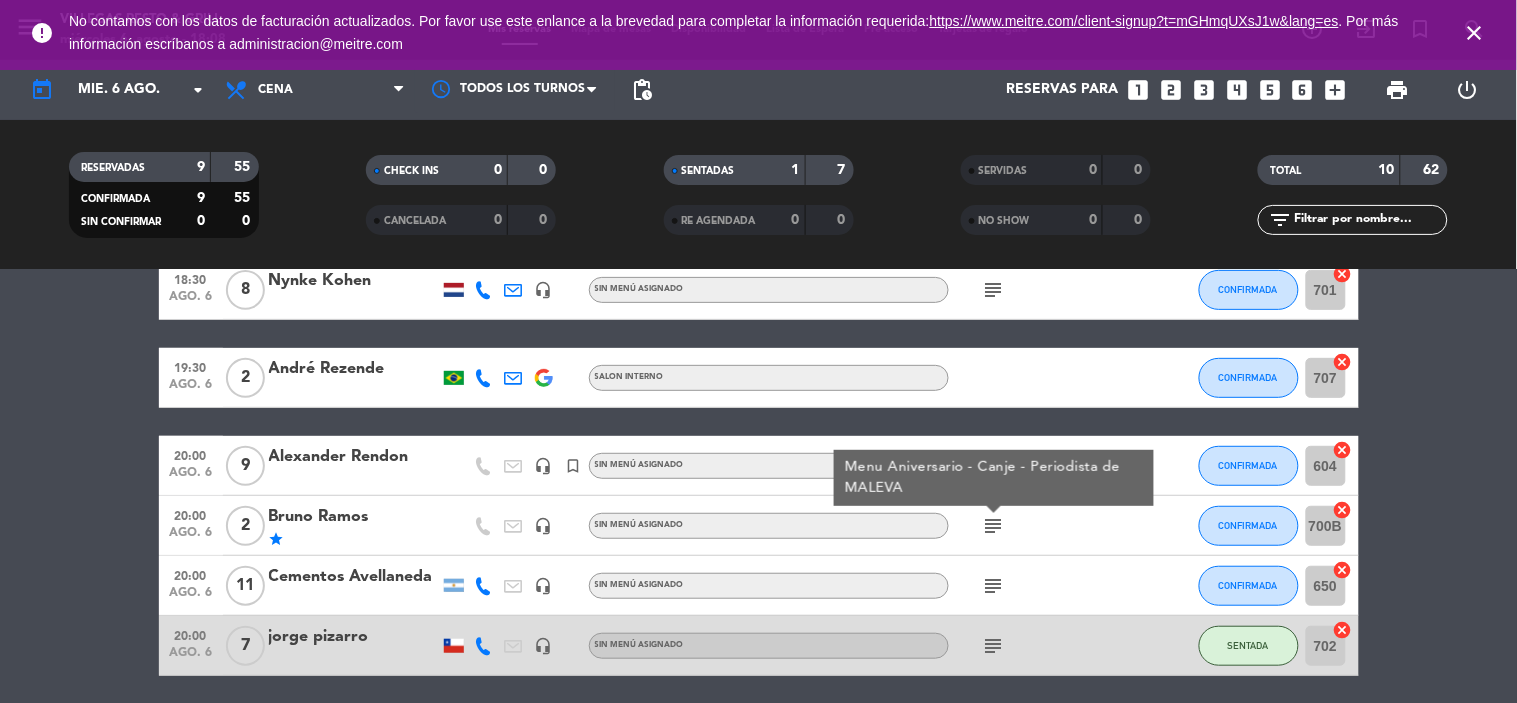 click on "subject" 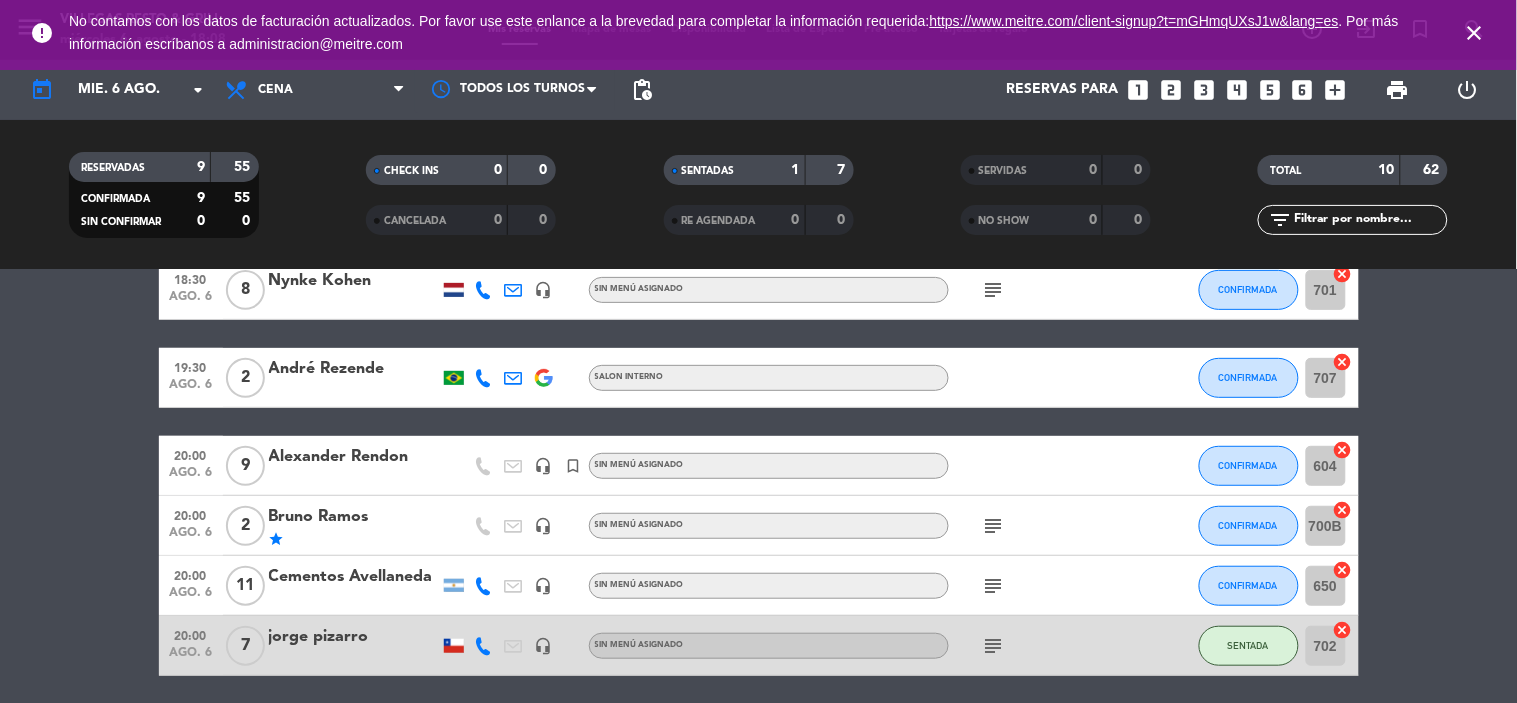 click on "subject" 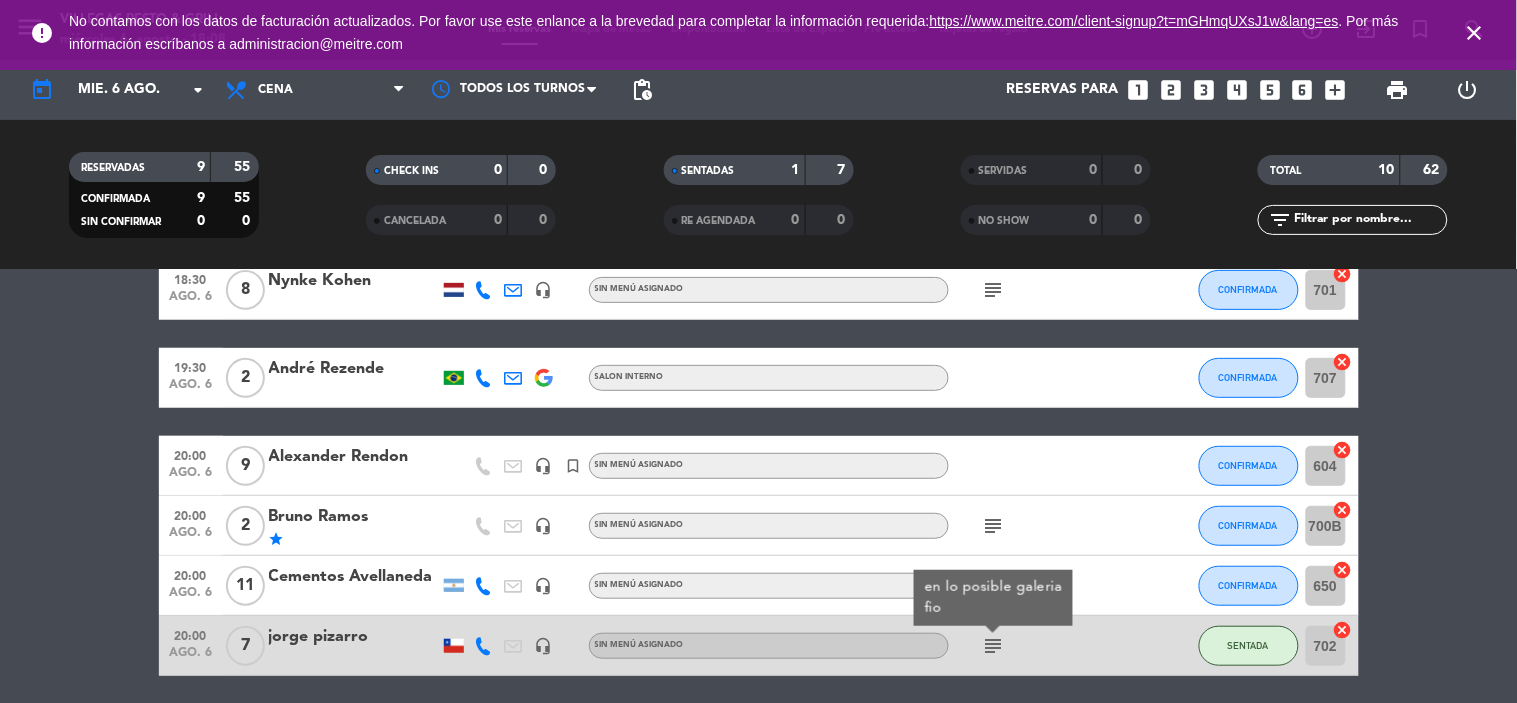 click on "18:30   ago. 6   5   Eyup Daban   SALON INTERNO CONFIRMADA 2  cancel   18:30   ago. 6   5   Lilianne Frontado    headset_mic  Sin menú asignado  subject  CONFIRMADA 706  cancel   18:30   ago. 6   8   Nynke Kohen   headset_mic  Sin menú asignado  subject  CONFIRMADA 16  cancel   19:30   ago. 6   2   André Rezende   SALON INTERNO CONFIRMADA 707  cancel   20:00   ago. 6   9   Alexander Rendon   headset_mic   turned_in_not  Sin menú asignado CONFIRMADA 604  cancel   20:00   ago. 6   2   Bruno Ramos   star   headset_mic  Sin menú asignado  subject  CONFIRMADA 700B  cancel   20:00   ago. 6   11   Cementos Avellaneda   headset_mic  Sin menú asignado  subject  CONFIRMADA 650  cancel   20:00   ago. 6   7   jorge pizarro   headset_mic  Sin menú asignado  subject  SENTADA 702  cancel   20:30   ago. 6   9   felipe lima   headset_mic  Sin menú asignado  subject  CONFIRMADA 623  cancel   21:00   ago. 6   4   Nora Briozzo   headset_mic  Sin menú asignado  subject  Son 3/4 personas
Martín.- CONFIRMADA 704" 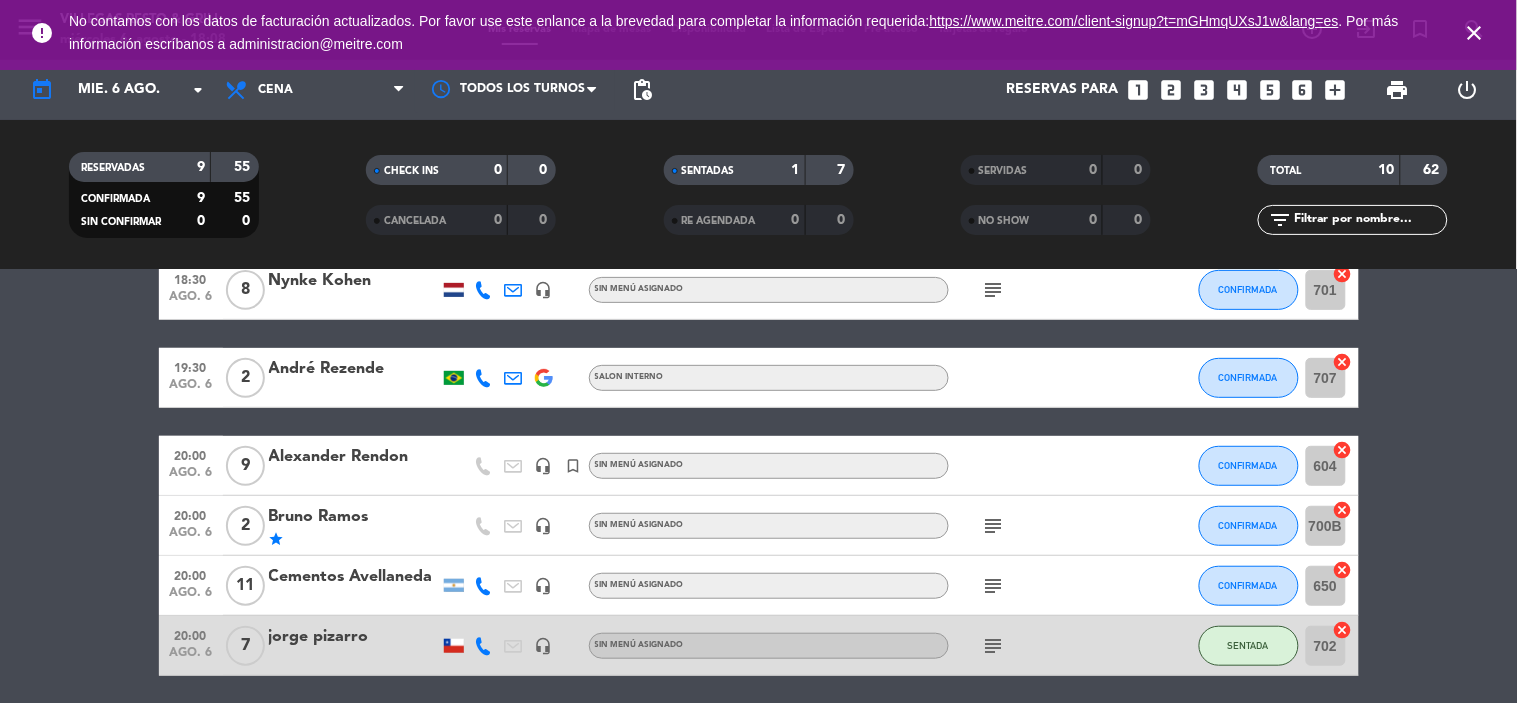 click on "subject" 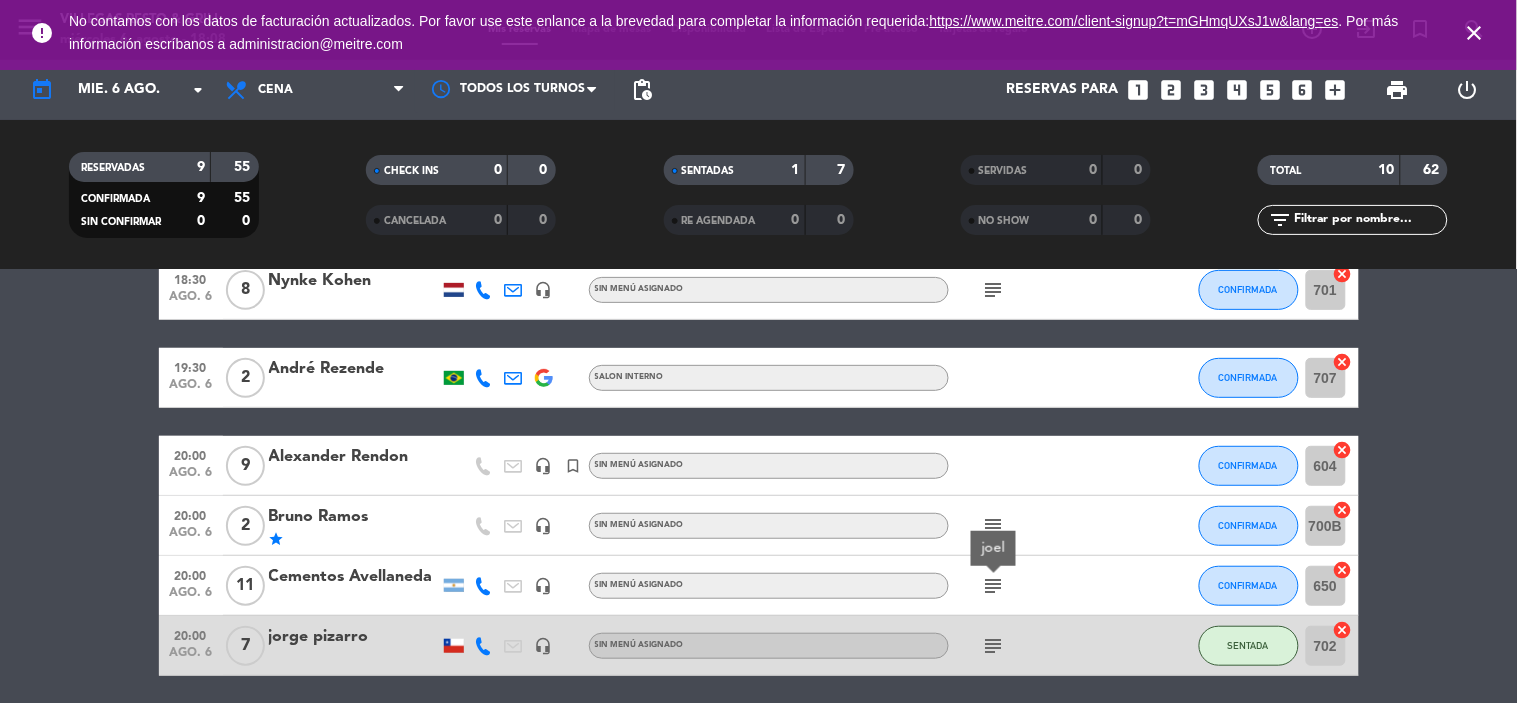 click on "18:30   ago. 6   5   Eyup Daban   SALON INTERNO CONFIRMADA 2  cancel   18:30   ago. 6   5   Lilianne Frontado    headset_mic  Sin menú asignado  subject  CONFIRMADA 706  cancel   18:30   ago. 6   8   Nynke Kohen   headset_mic  Sin menú asignado  subject  CONFIRMADA 701  cancel   19:30   ago. 6   2   André Rezende   SALON INTERNO CONFIRMADA 707  cancel   20:00   ago. 6   9   Alexander Rendon   headset_mic   turned_in_not  Sin menú asignado CONFIRMADA 604  cancel   20:00   ago. 6   2   Bruno Ramos   star   headset_mic  Sin menú asignado  subject  CONFIRMADA 700B  cancel   20:00   ago. 6   11   Cementos Avellaneda   headset_mic  Sin menú asignado  subject  CONFIRMADA 650  cancel   20:00   ago. 6   7   jorge pizarro   headset_mic  Sin menú asignado  subject  SENTADA 702  cancel   20:30   ago. 6   9   felipe lima   headset_mic  Sin menú asignado  subject  CONFIRMADA 623  cancel   21:00   ago. 6   4   Nora Briozzo   headset_mic  Sin menú asignado  subject  CONFIRMADA 704  cancel" 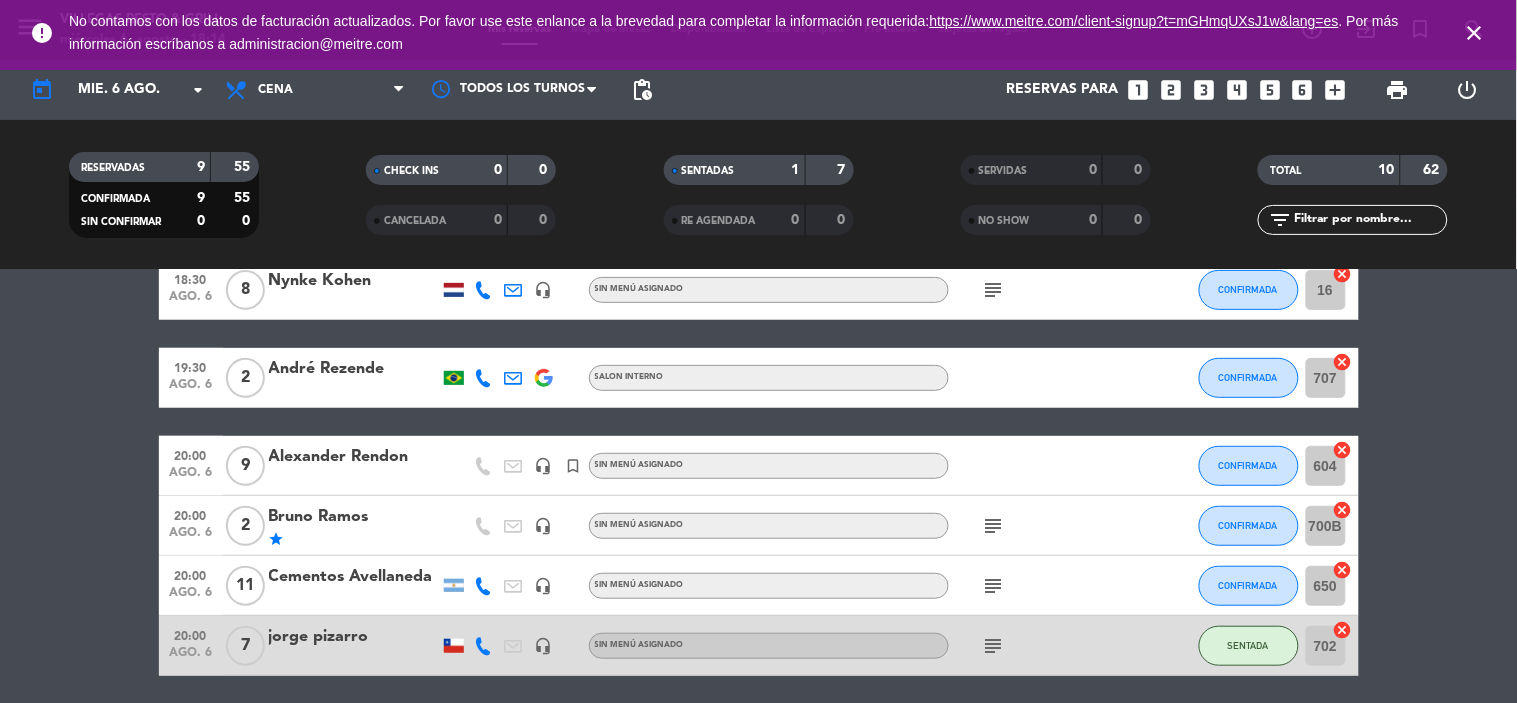 click 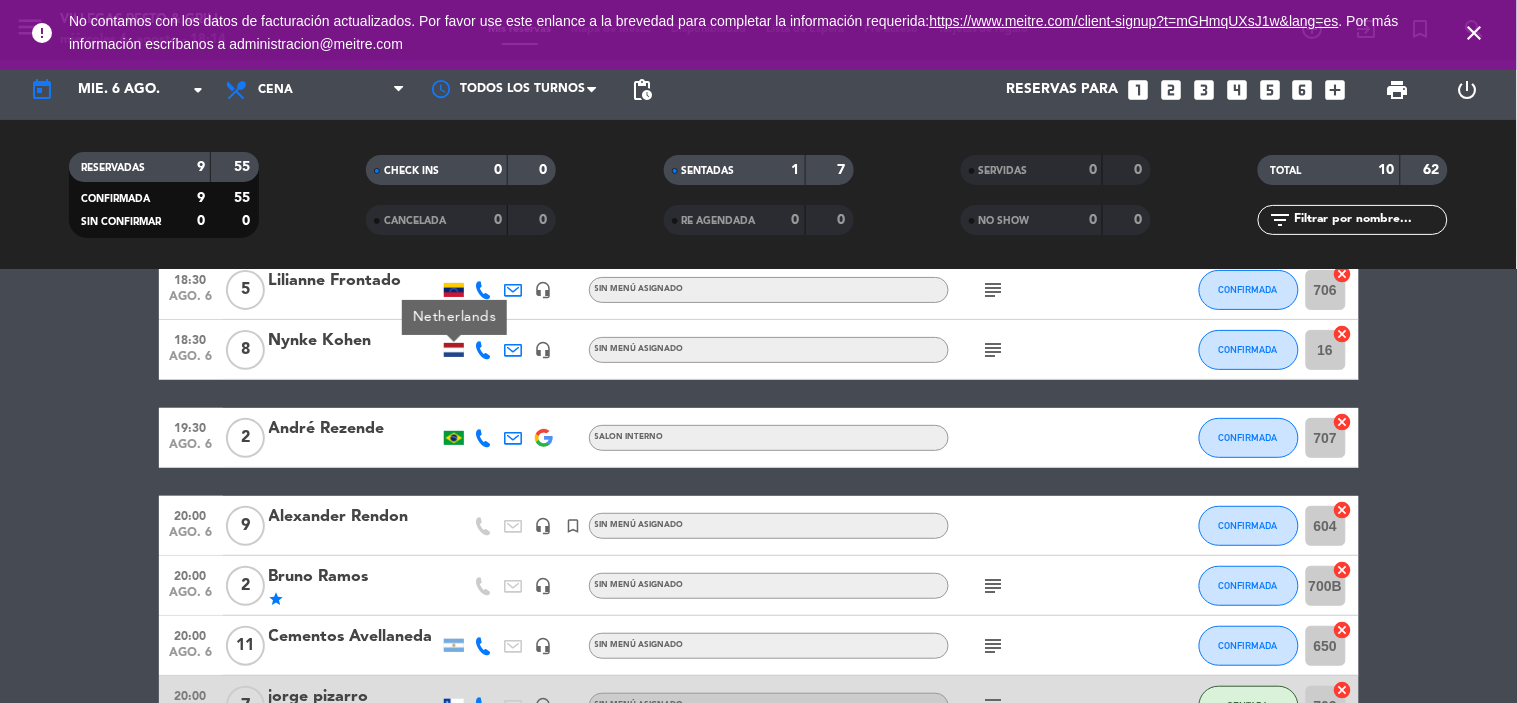 scroll, scrollTop: 111, scrollLeft: 0, axis: vertical 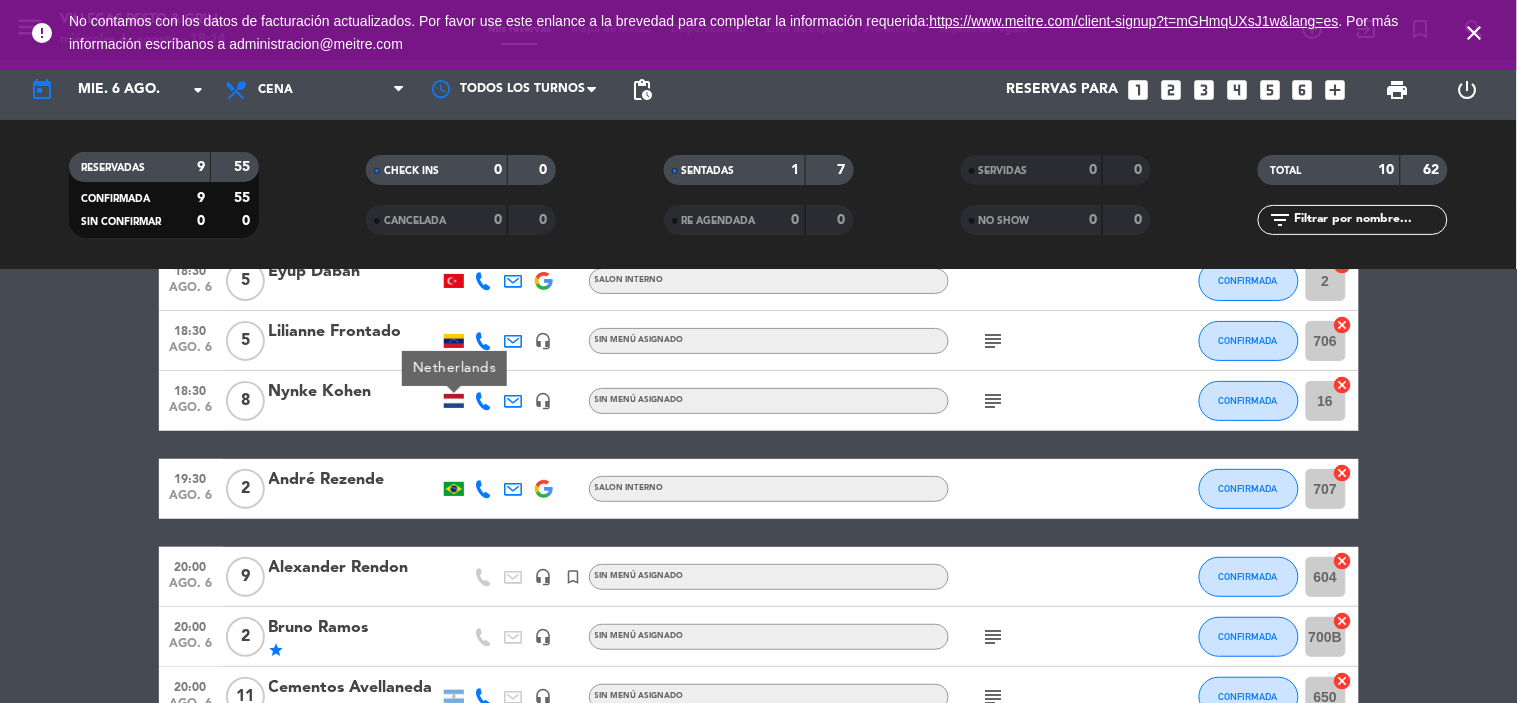 click on "subject" 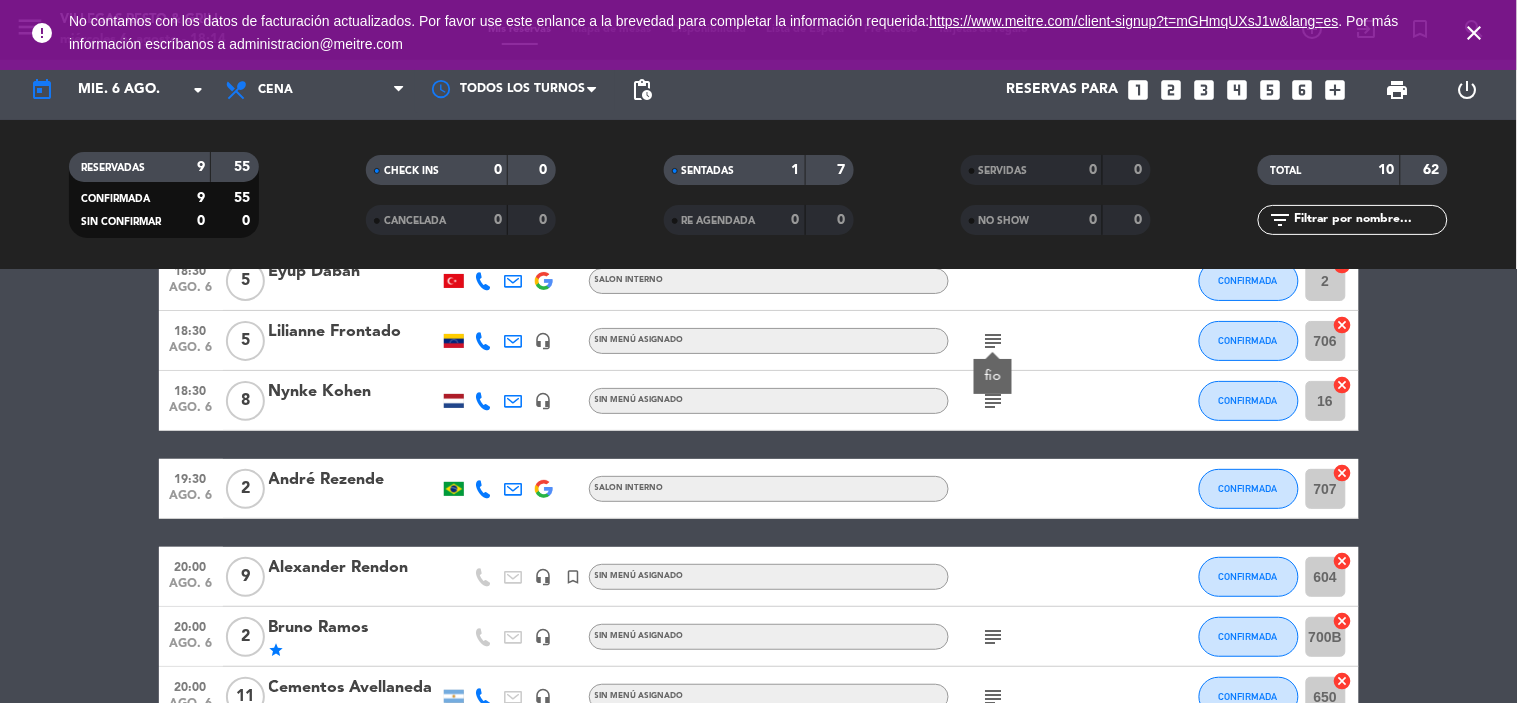 click on "subject" 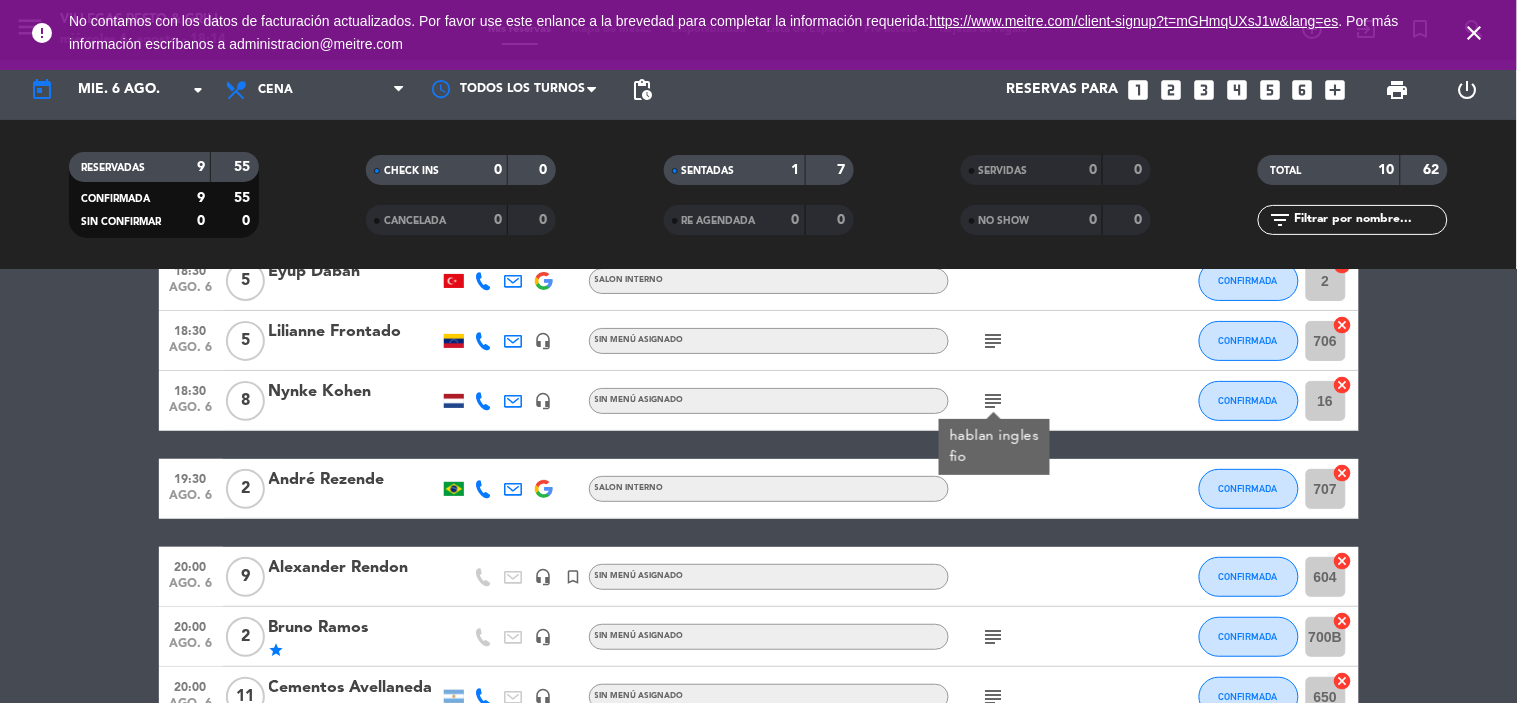 scroll, scrollTop: 222, scrollLeft: 0, axis: vertical 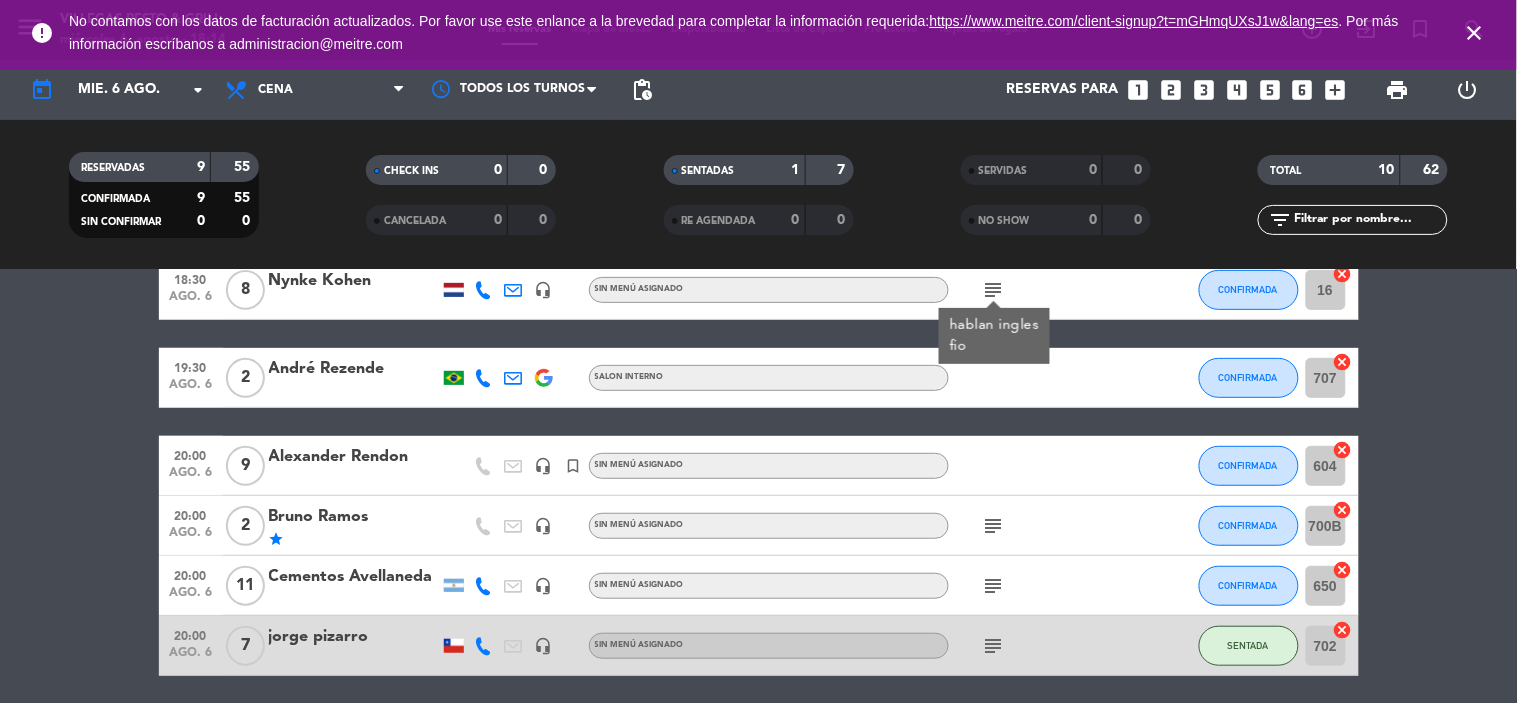click on "subject" 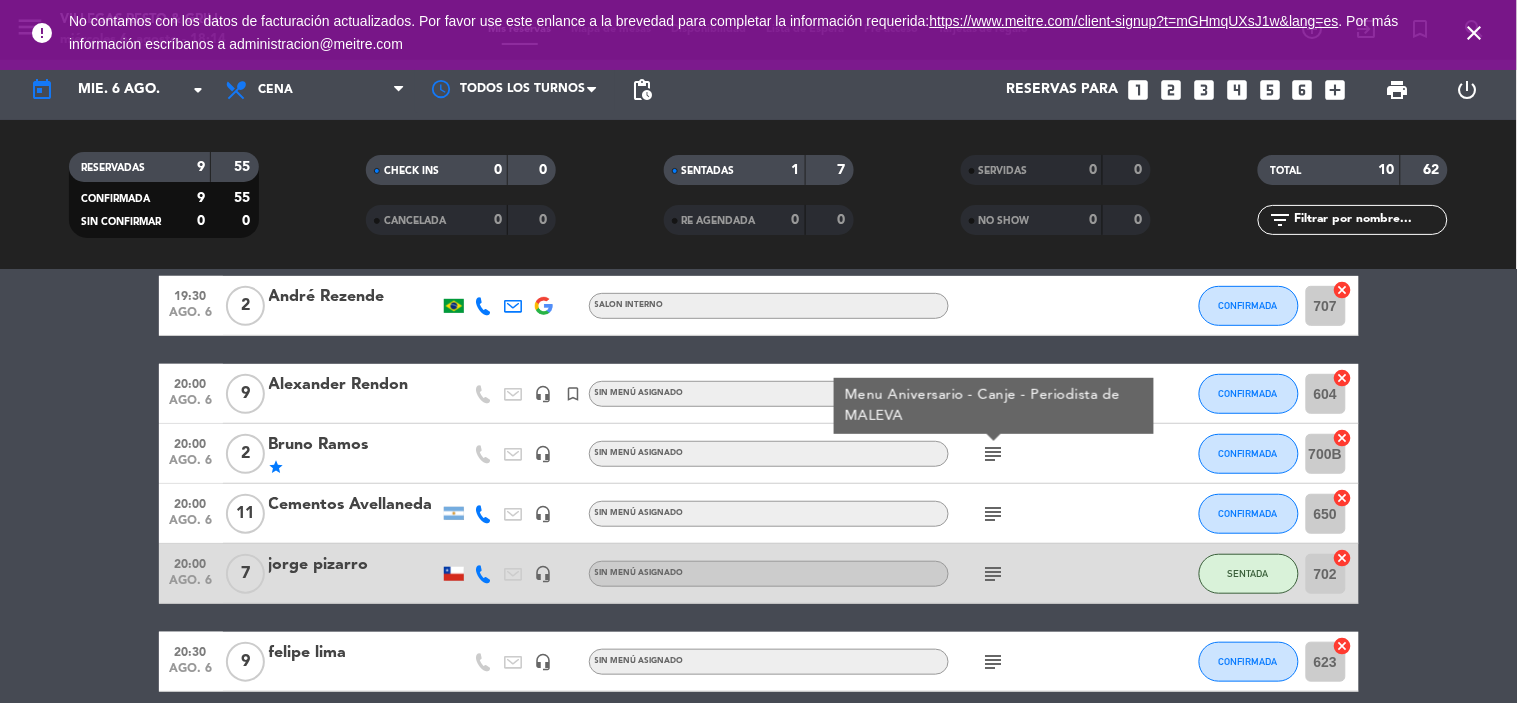 scroll, scrollTop: 333, scrollLeft: 0, axis: vertical 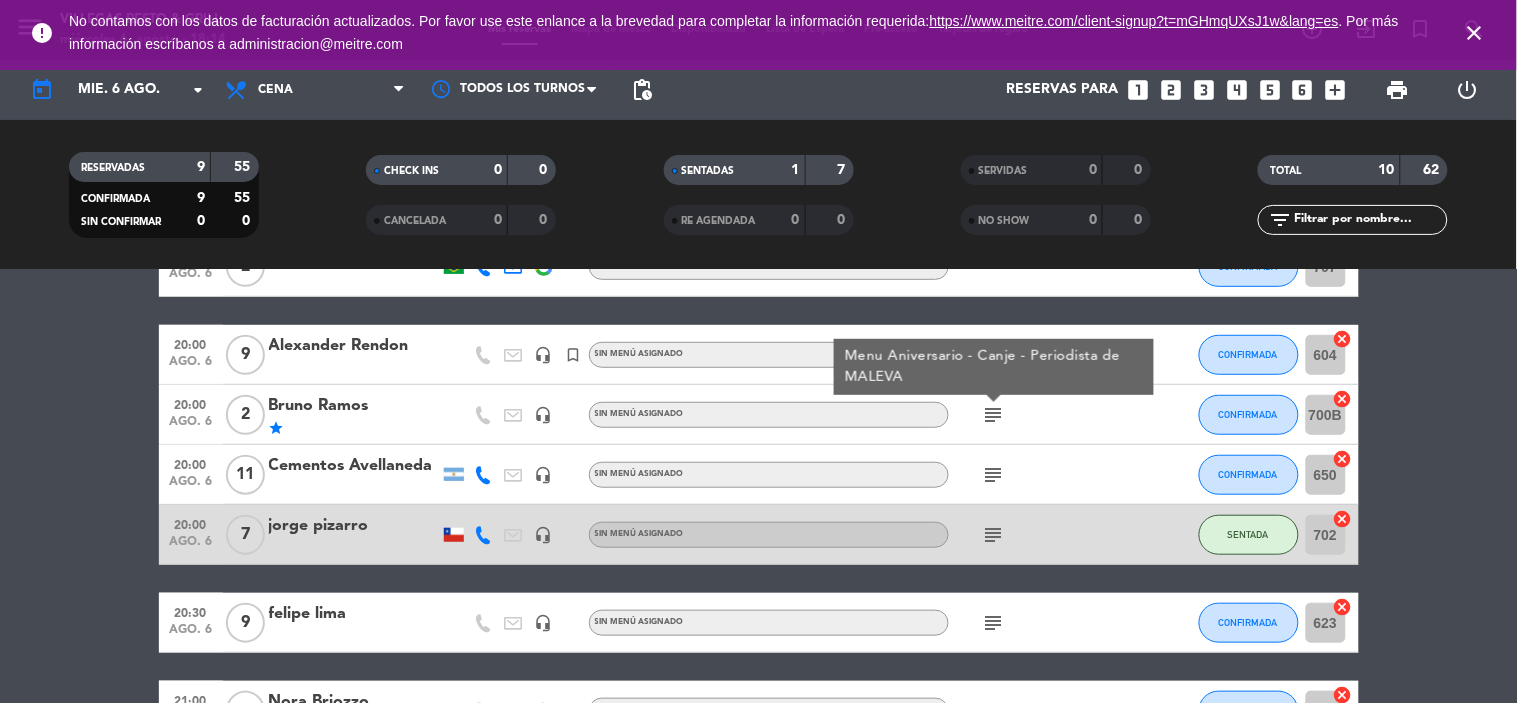 click on "subject" 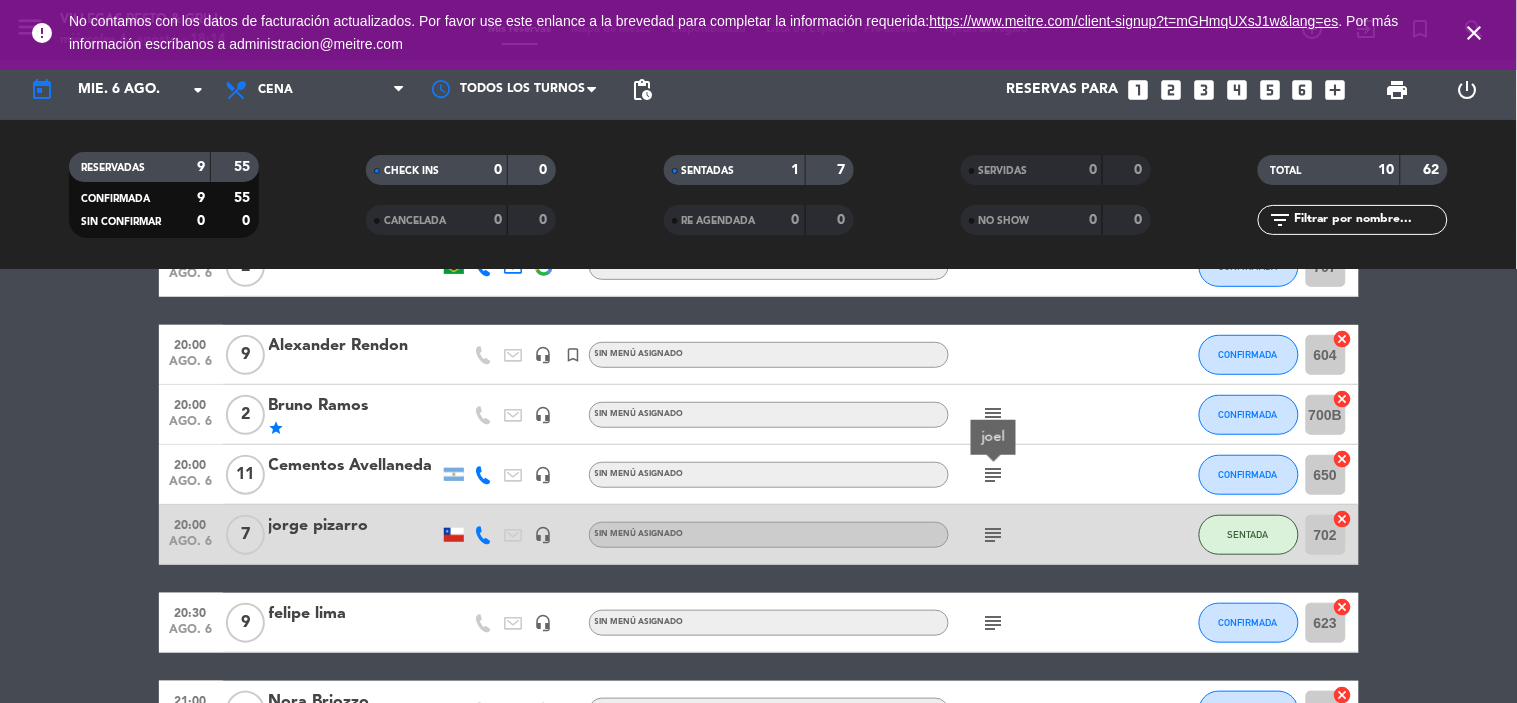 click on "subject" 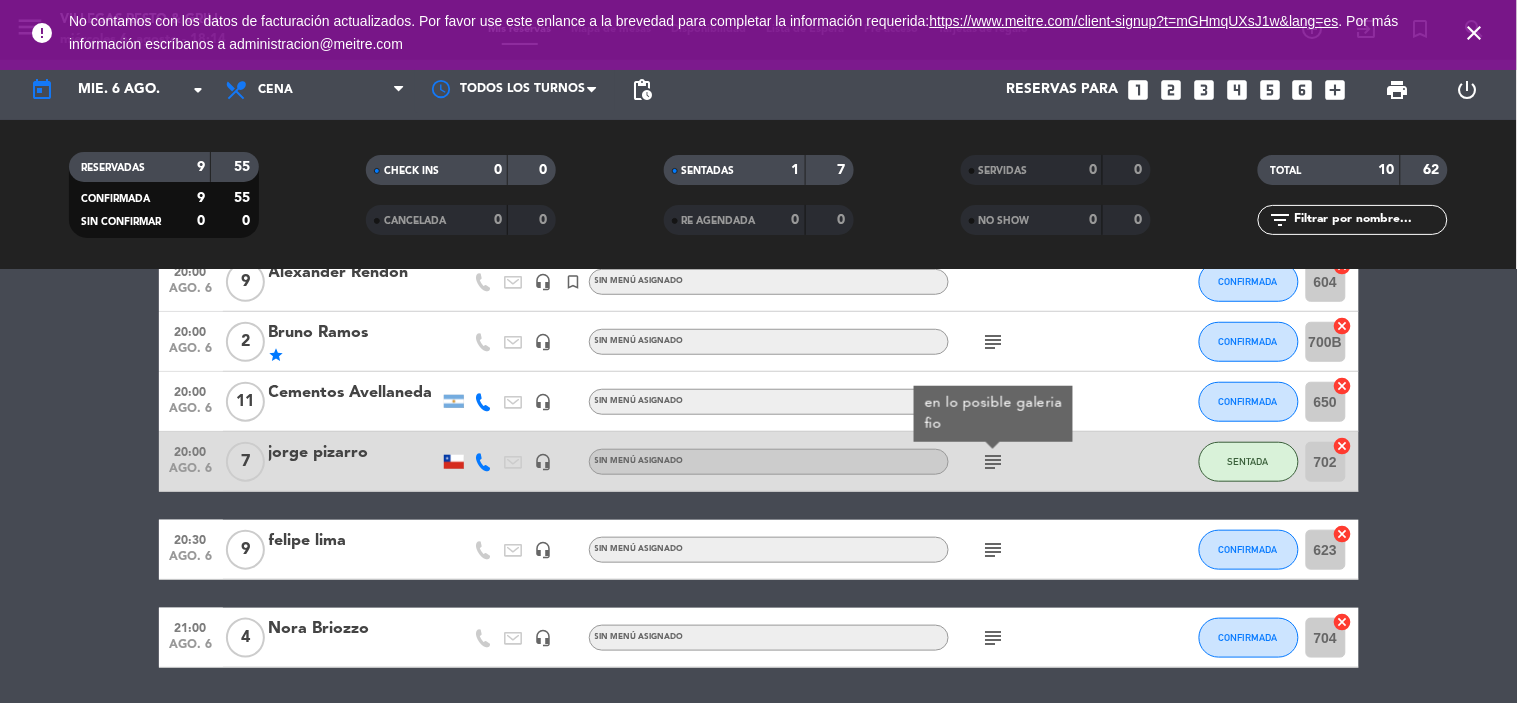 scroll, scrollTop: 444, scrollLeft: 0, axis: vertical 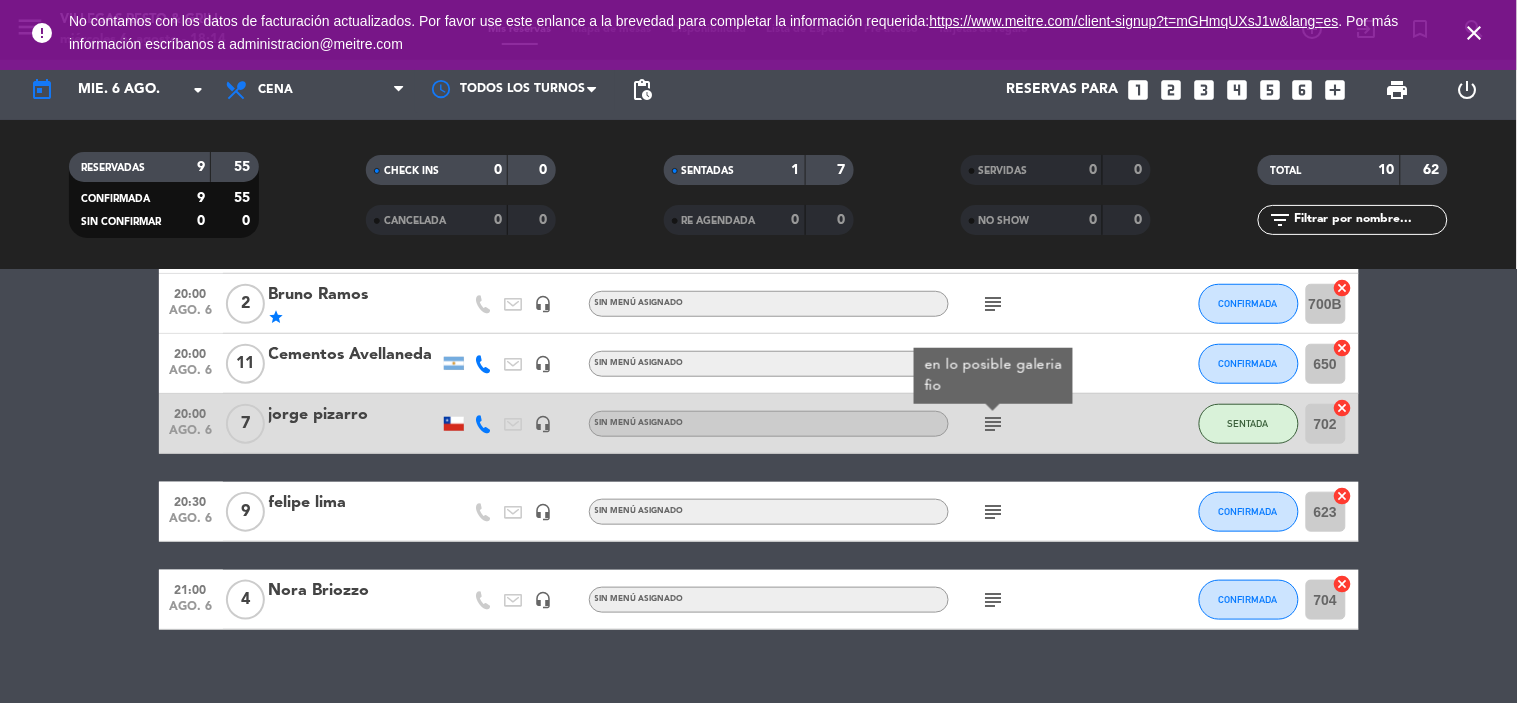 click on "subject" 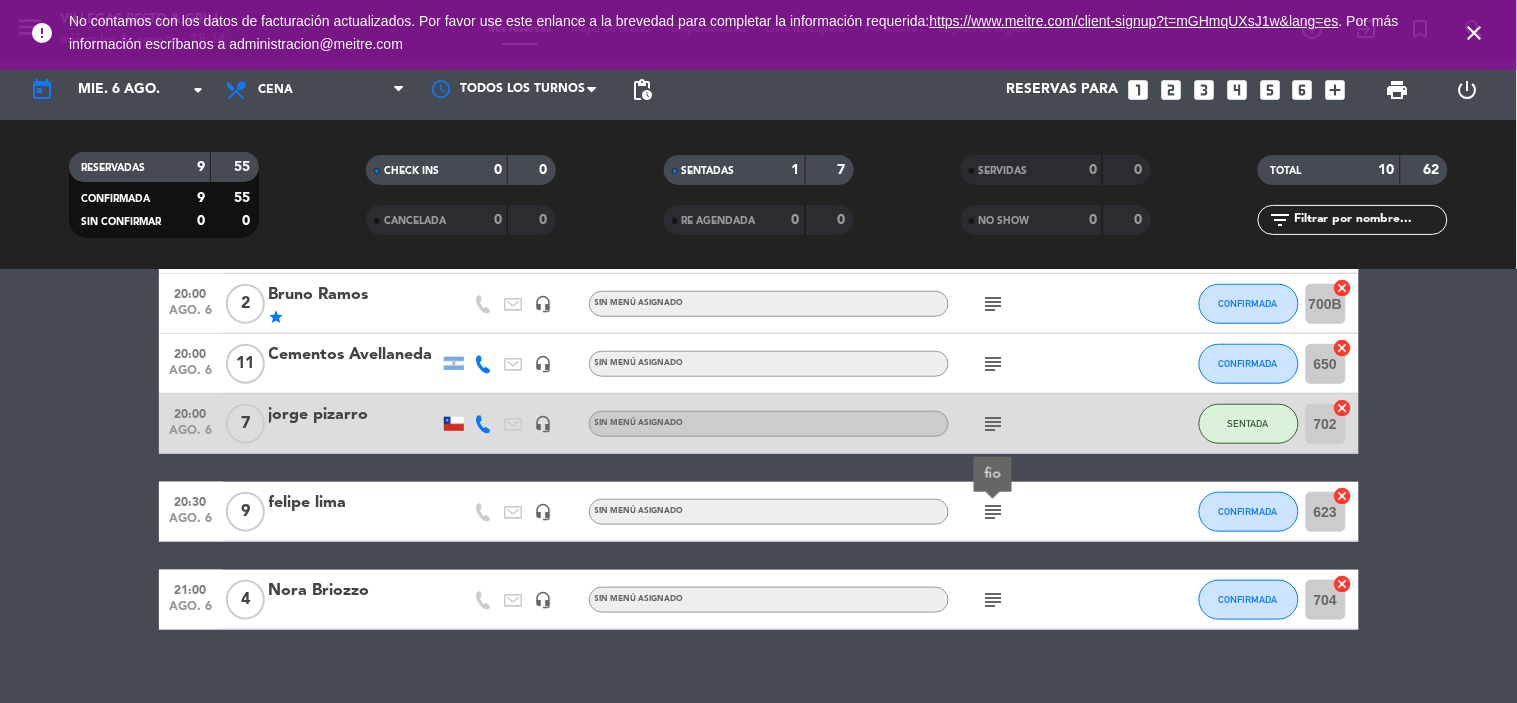 click on "subject" 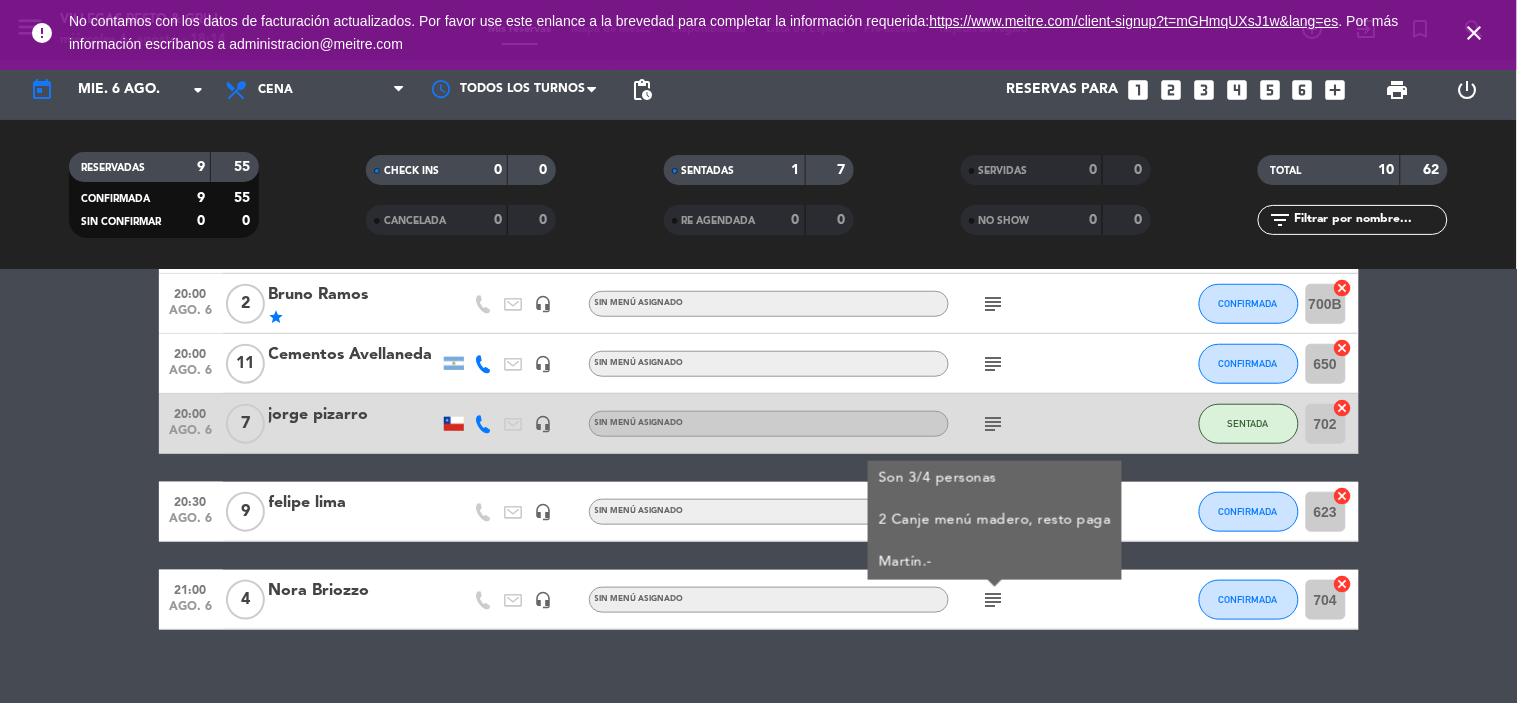 click on "18:30   ago. 6   5   Eyup Daban   SALON INTERNO CONFIRMADA 2  cancel   18:30   ago. 6   5   Lilianne Frontado    headset_mic  Sin menú asignado  subject  CONFIRMADA 706  cancel   18:30   ago. 6   8   Nynke Kohen   headset_mic  Sin menú asignado  subject  CONFIRMADA 16  cancel   19:30   ago. 6   2   André Rezende   SALON INTERNO CONFIRMADA 707  cancel   20:00   ago. 6   9   Alexander Rendon   headset_mic   turned_in_not  Sin menú asignado CONFIRMADA 604  cancel   20:00   ago. 6   2   Bruno Ramos   star   headset_mic  Sin menú asignado  subject  CONFIRMADA 700B  cancel   20:00   ago. 6   11   Cementos Avellaneda   headset_mic  Sin menú asignado  subject  CONFIRMADA 650  cancel   20:00   ago. 6   7   jorge pizarro   headset_mic  Sin menú asignado  subject  SENTADA 702  cancel   20:30   ago. 6   9   felipe lima   headset_mic  Sin menú asignado  subject  CONFIRMADA 623  cancel   21:00   ago. 6   4   Nora Briozzo   headset_mic  Sin menú asignado  subject  Son 3/4 personas
Martín.- CONFIRMADA 704" 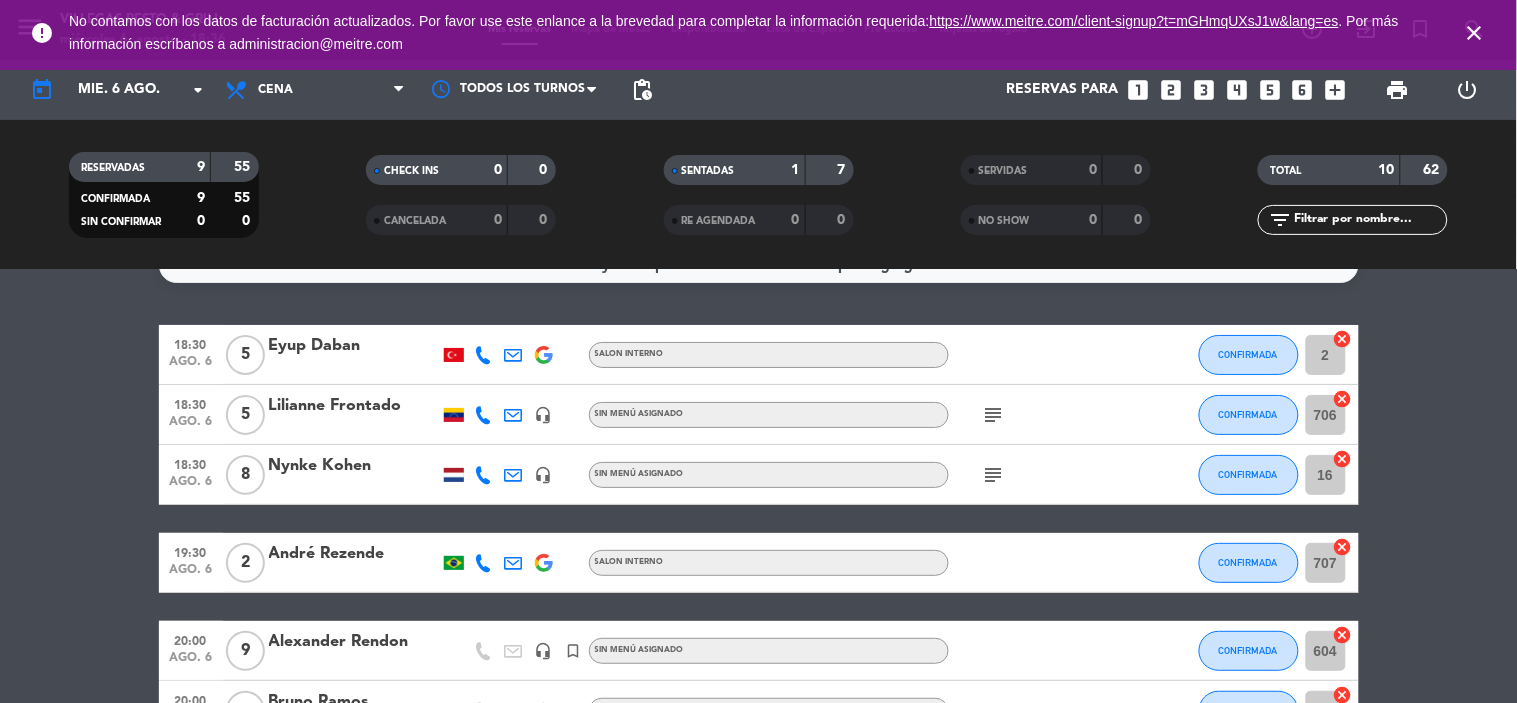 scroll, scrollTop: 0, scrollLeft: 0, axis: both 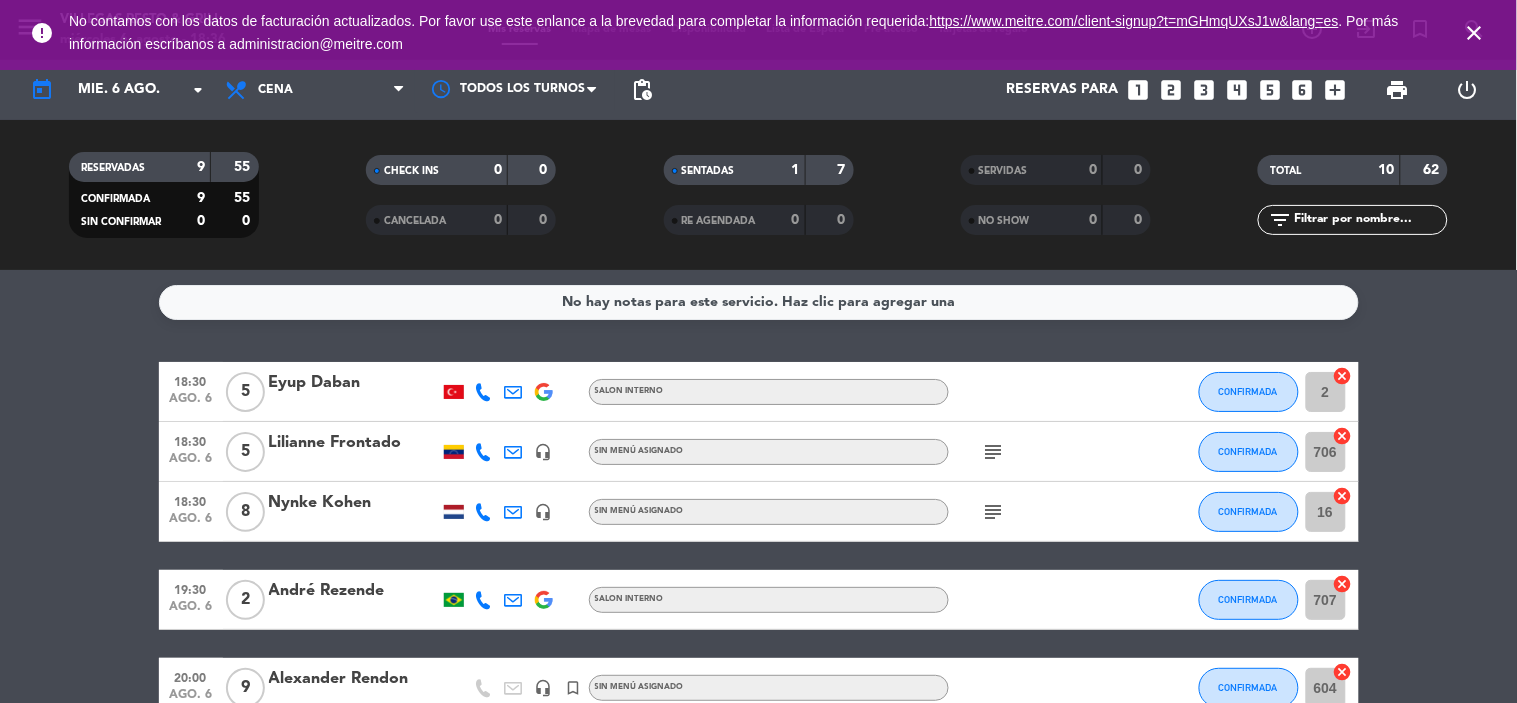 click on "close" at bounding box center (1475, 33) 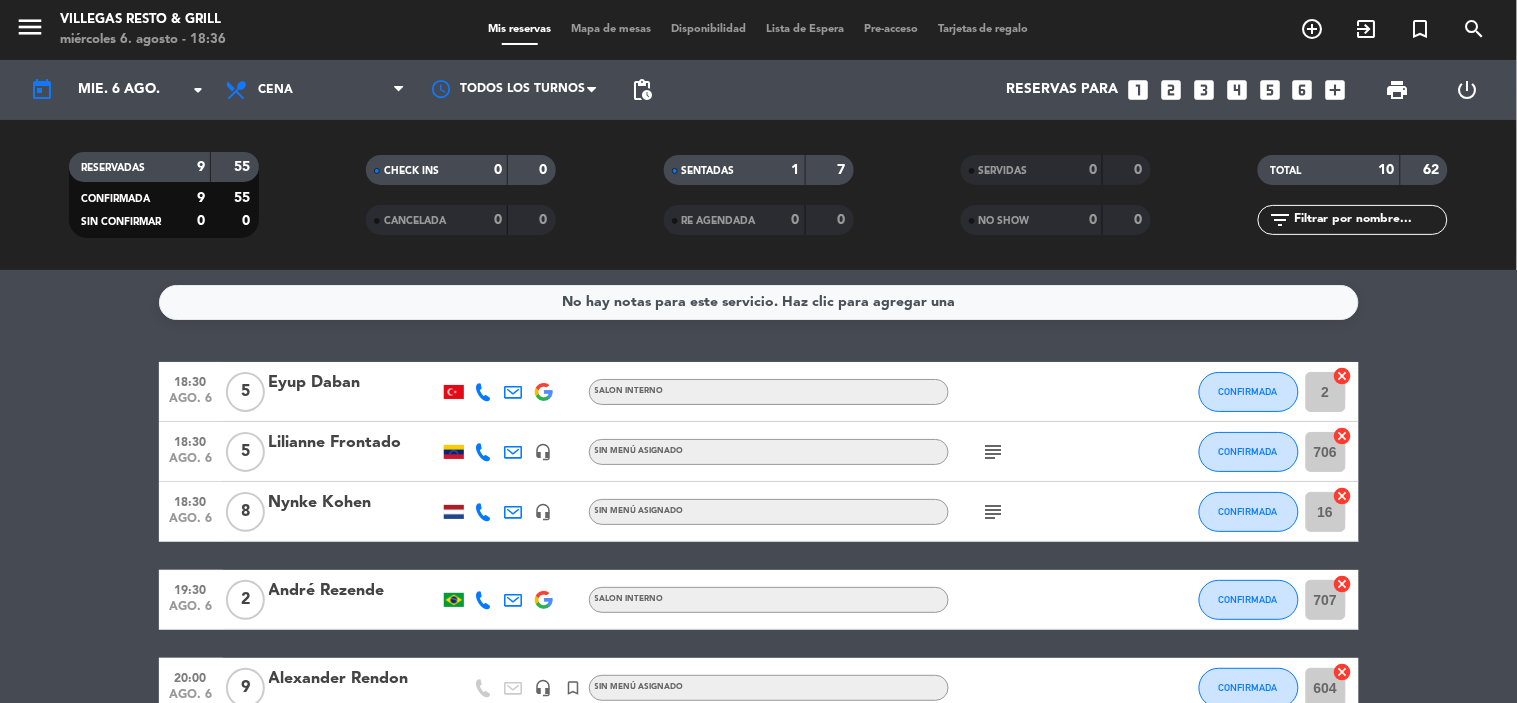 click on "Mapa de mesas" at bounding box center (611, 29) 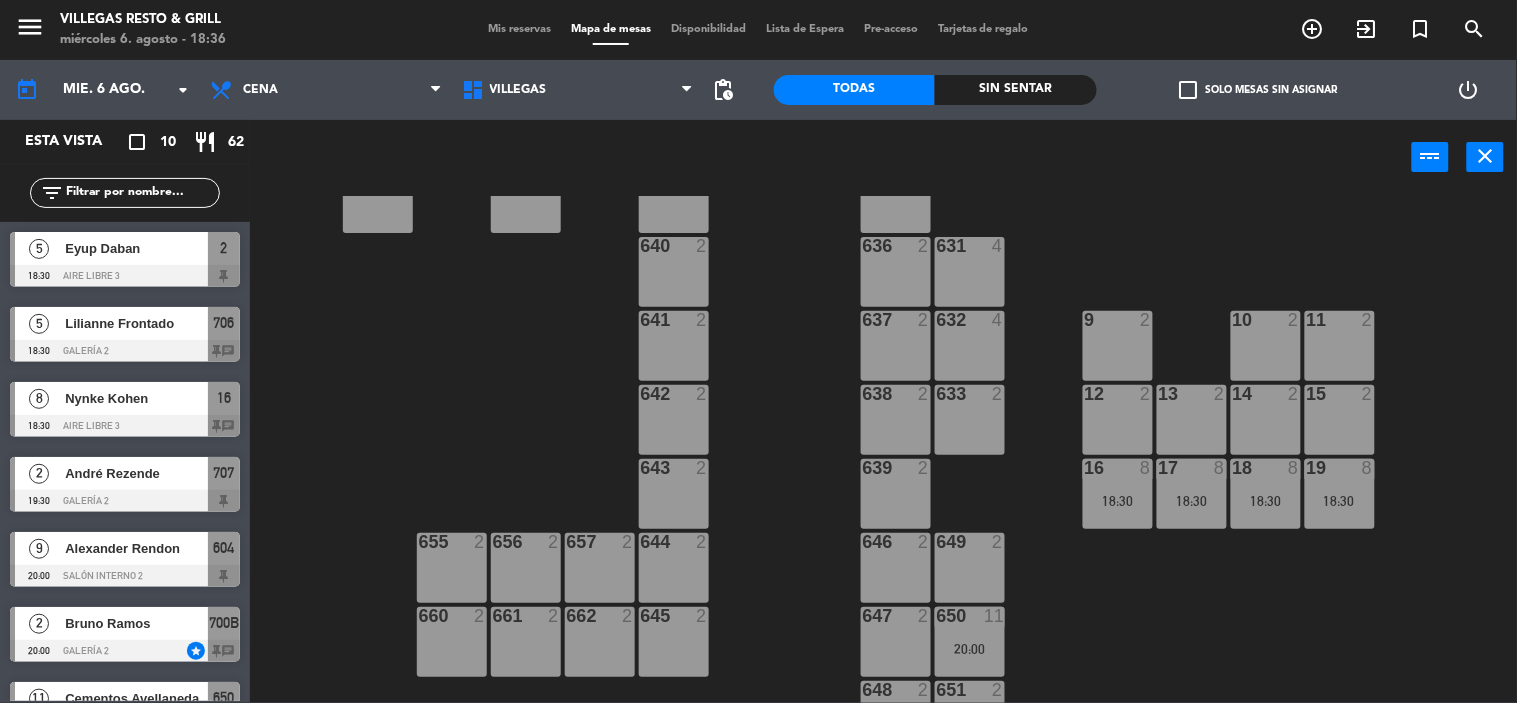 scroll, scrollTop: 706, scrollLeft: 0, axis: vertical 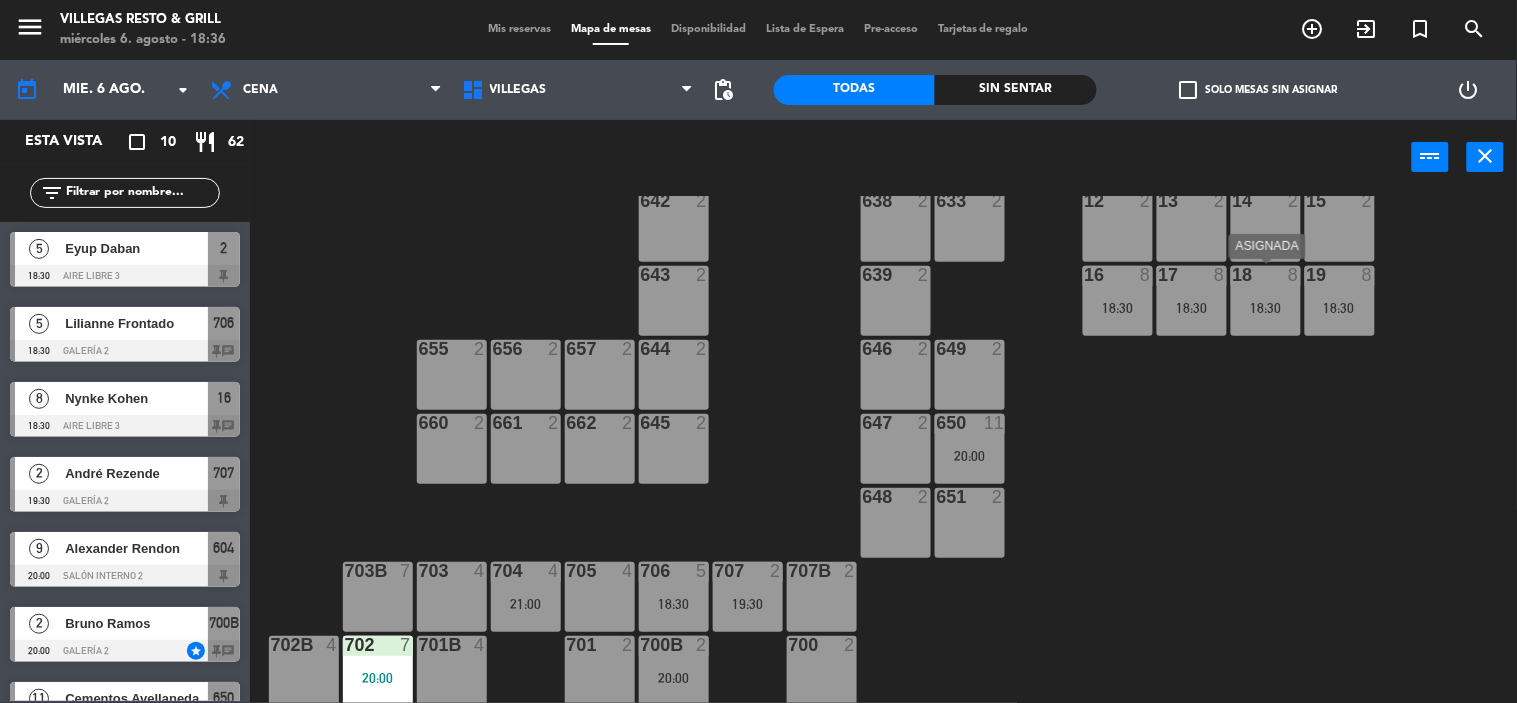 click on "18:30" at bounding box center [1266, 308] 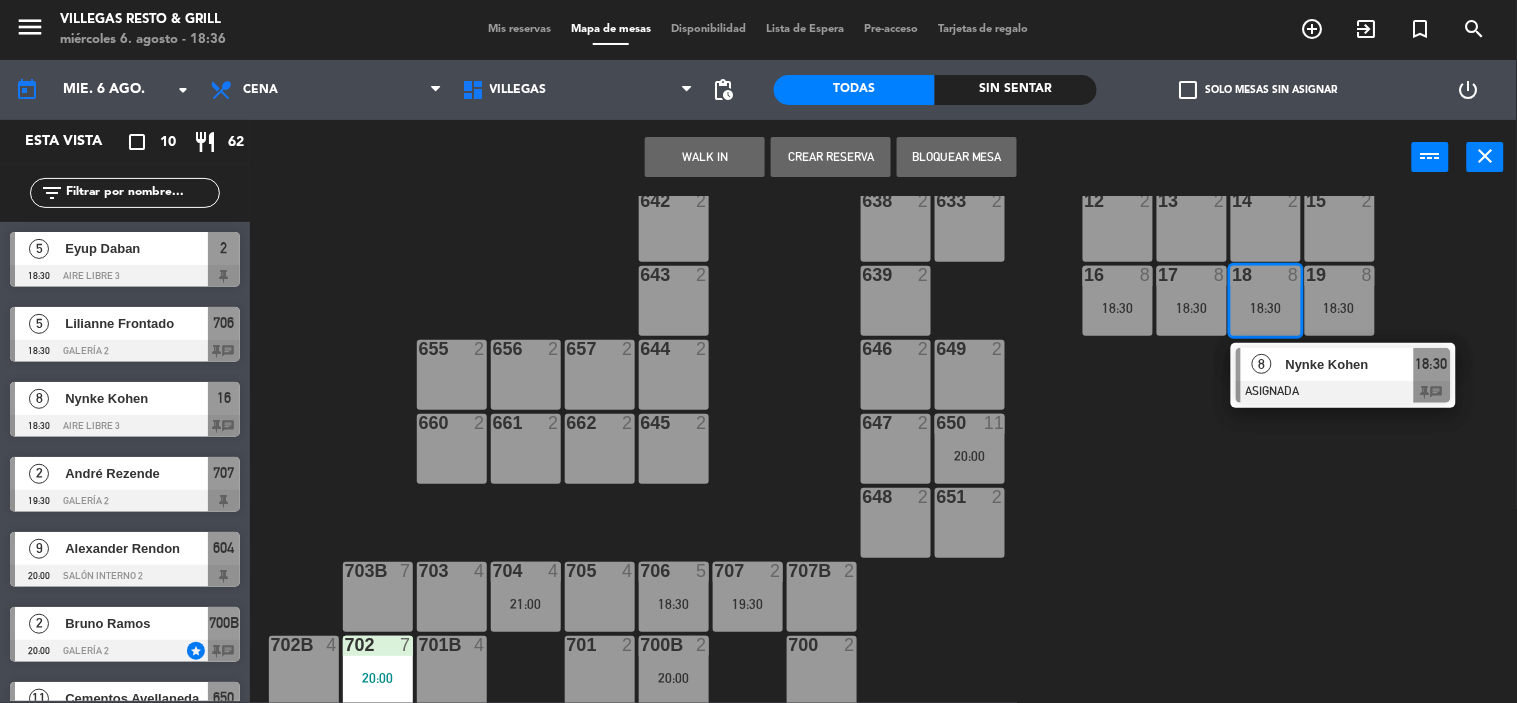 click on "Nynke Kohen" at bounding box center (1350, 364) 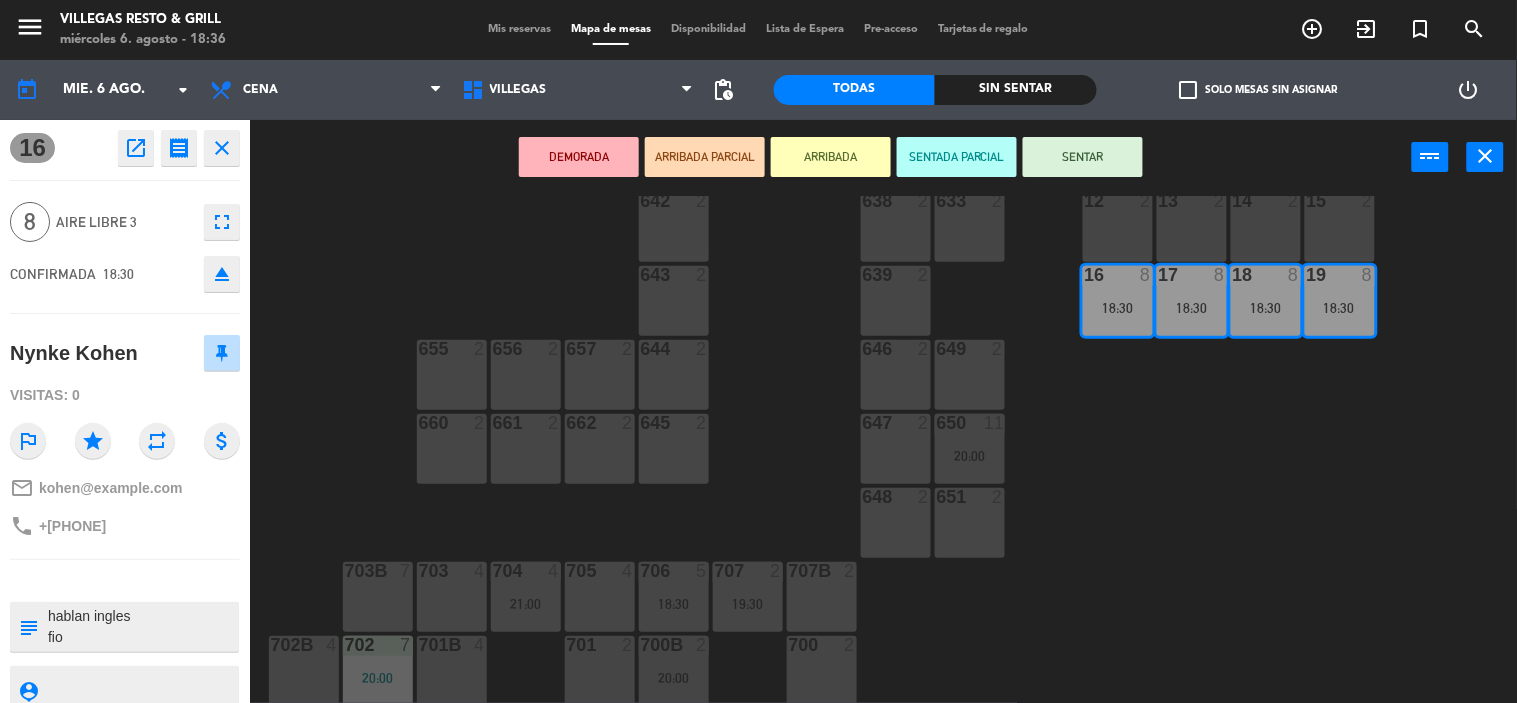 click on "SENTAR" at bounding box center [1083, 157] 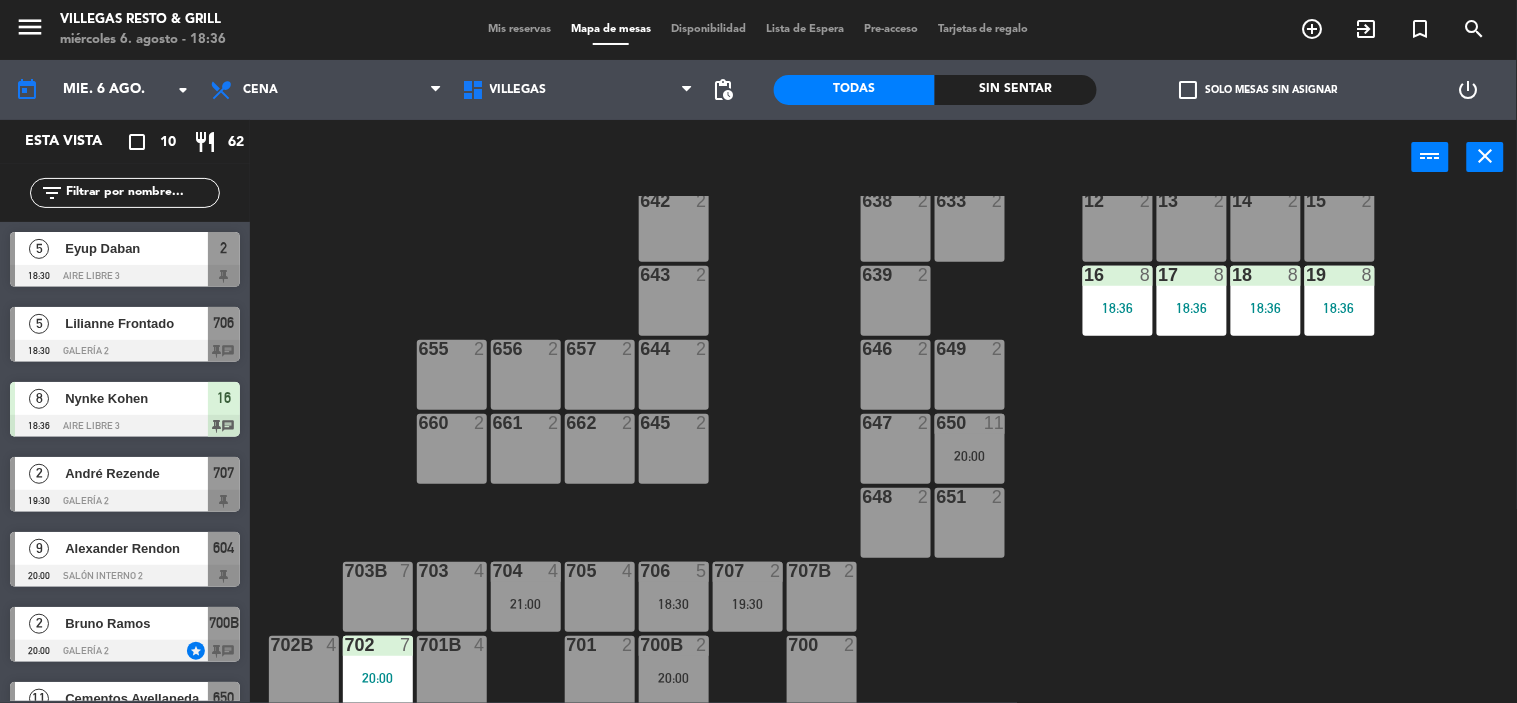 click on "602  7  603  2  604  9   20:00  608  2  607  4  605  2  606  2  610  2  609  4  621  2  623  9   20:30  614  2  615  4  612  2  611  4  622  2  624  2  617  2  613  4  1  2  2  5   18:30  3  2  4  2  625  2  626  2  618  2  616  5  630  2  634  2  5  2  6  2  7  2  8  2  619  5  628  5  629  4  635  2  640  2  636  2  631  4  641  2  632  4  637  2  9  2  10  2  11  2  642  2  633  2  638  2  12  2  13  2  14  2  15  2  643  2  639  2  16  8   18:36  17  8   18:36  18  8   18:36  19  8   18:36  644  2  657  2  656  2  655  2  646  2  649  2  645  2  662  2  660  2  661  2  647  2  650  11   20:00  648  2  651  2  703B  7  703  4  704  4   21:00  705  4  706  5   18:30  707  2   19:30  707B  2  702B  4  702  7   20:00  701B  4  701  2  700B  2   20:00  700  2" 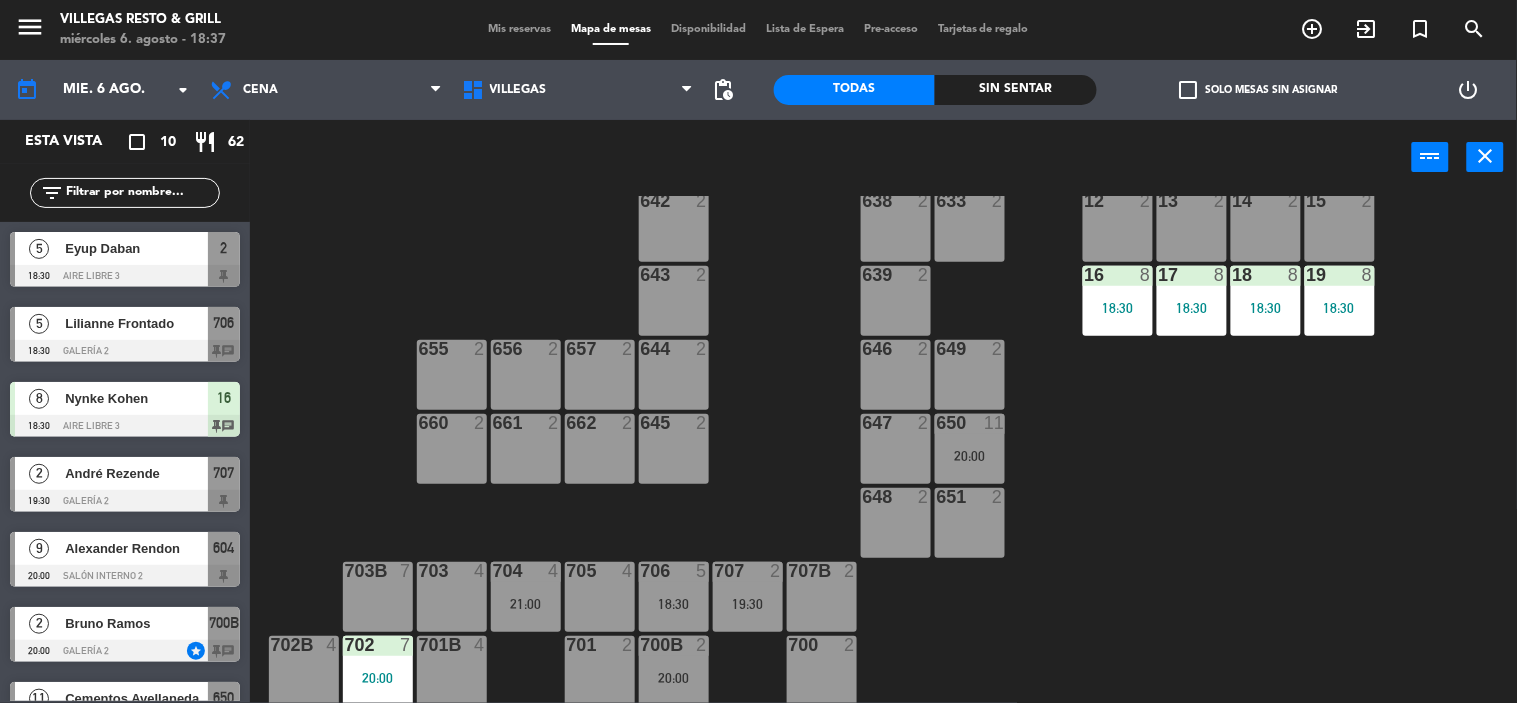click on "Eyup Daban" at bounding box center [136, 248] 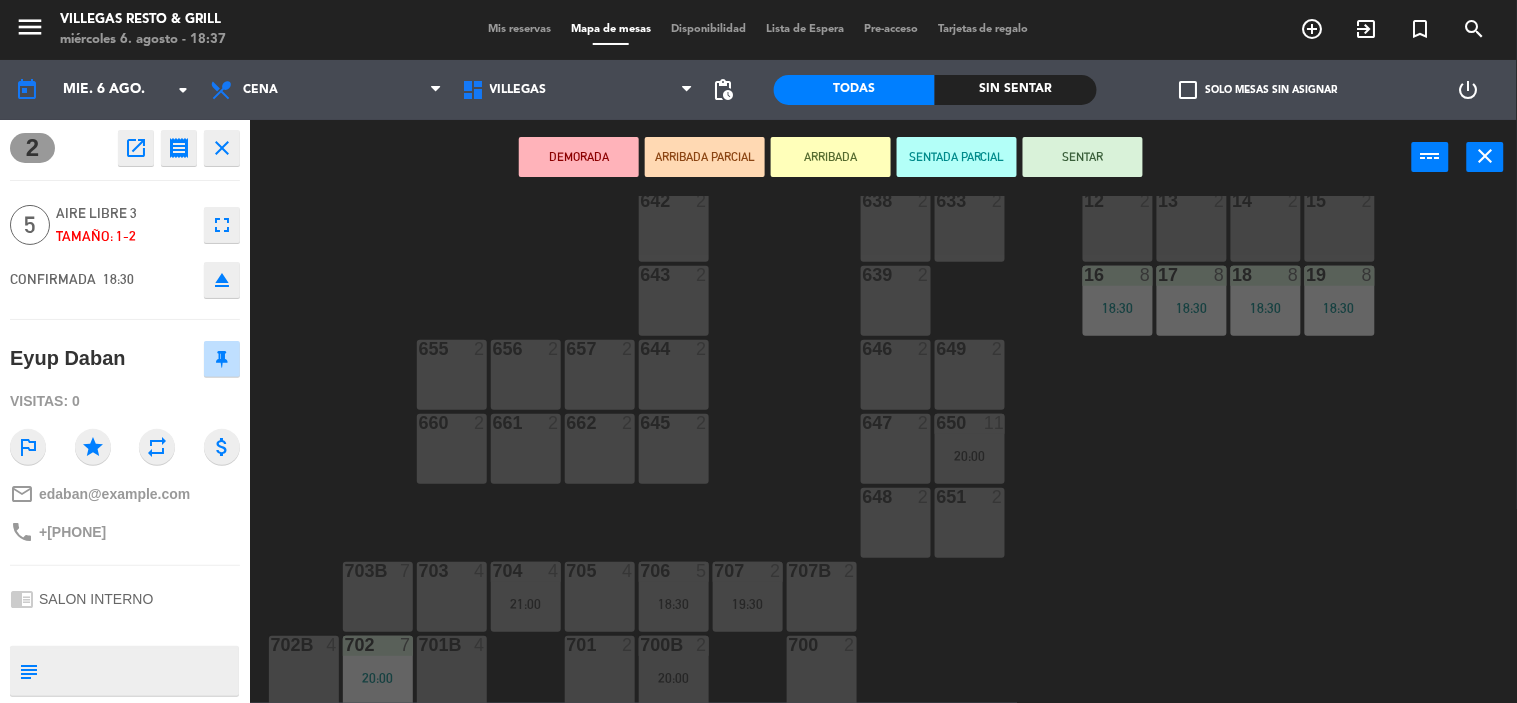 click on "602  7  603  2  604  9   20:00  608  2  607  4  605  2  606  2  610  2  609  4  621  2  623  9   20:30  614  2  615  4  612  2  611  4  622  2  624  2  617  2  613  4  1  2  2  5   18:30  3  2  4  2  625  2  626  2  618  2  616  5  630  2  634  2  5  2  6  2  7  2  8  2  619  5  628  5  629  4  635  2  640  2  636  2  631  4  641  2  632  4  637  2  9  2  10  2  11  2  642  2  633  2  638  2  12  2  13  2  14  2  15  2  643  2  639  2  16  8   18:30  17  8   18:30  18  8   18:30  19  8   18:30  644  2  657  2  656  2  655  2  646  2  649  2  645  2  662  2  660  2  661  2  647  2  650  11   20:00  648  2  651  2  703B  7  703  4  704  4   21:00  705  4  706  5   18:30  707  2   19:30  707B  2  702B  4  702  7   20:00  701B  4  701  2  700B  2   20:00  700  2" 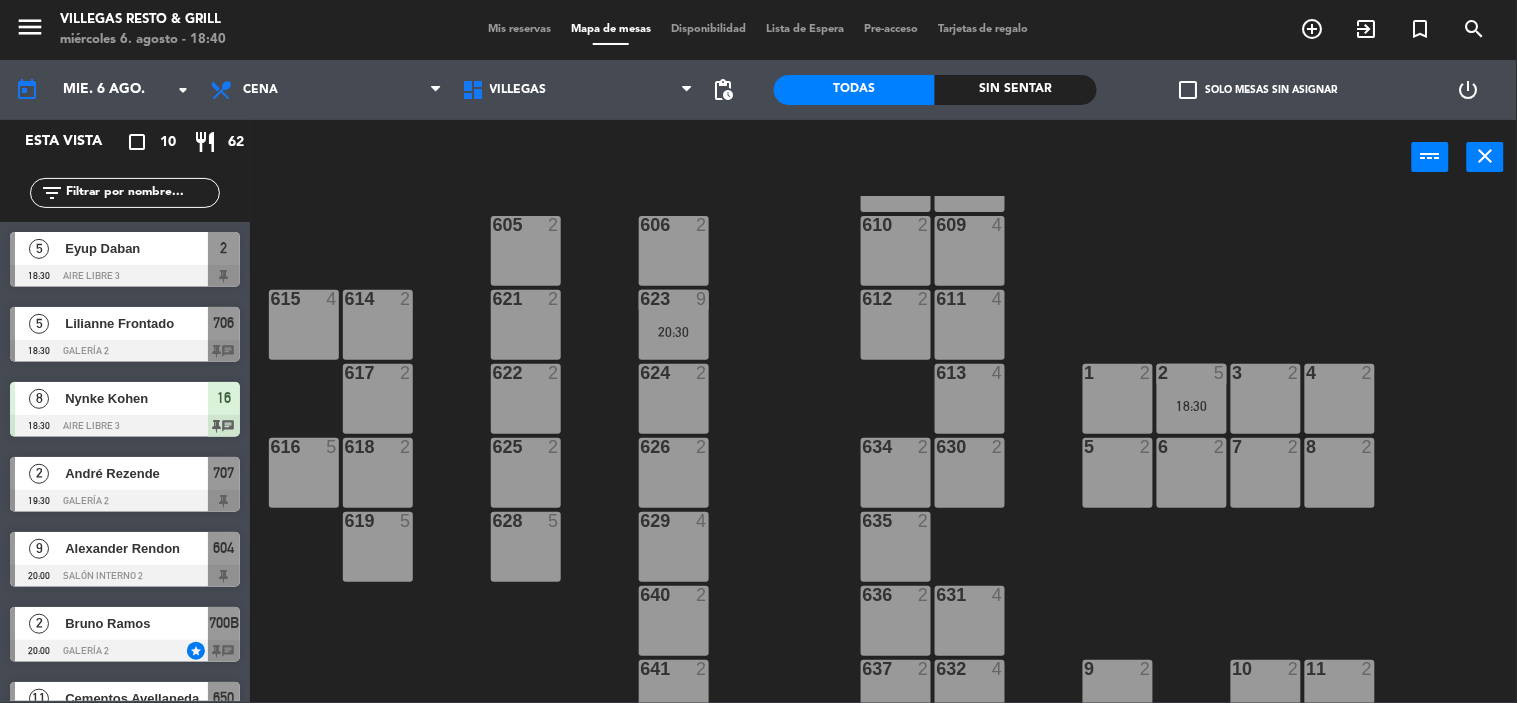 scroll, scrollTop: 0, scrollLeft: 0, axis: both 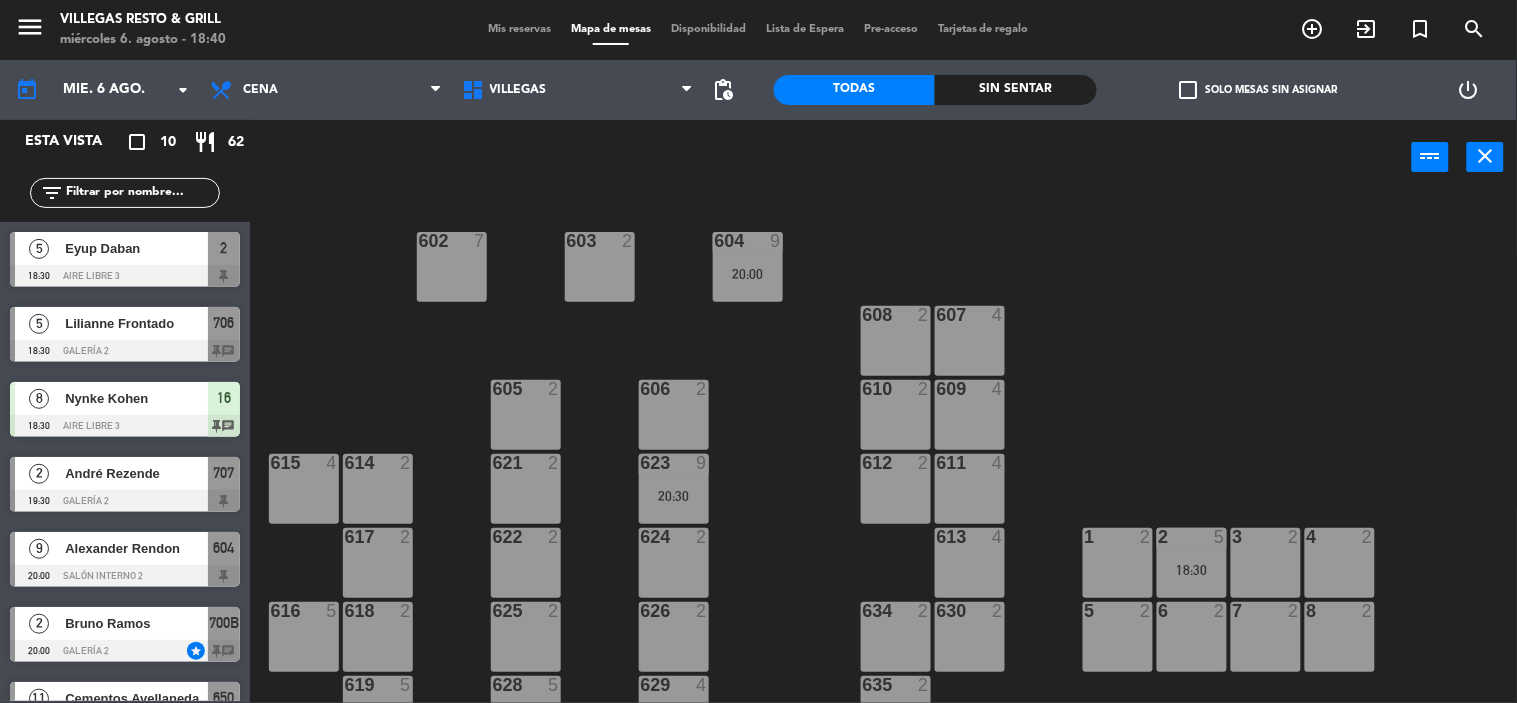 click on "Lilianne Frontado" at bounding box center [136, 323] 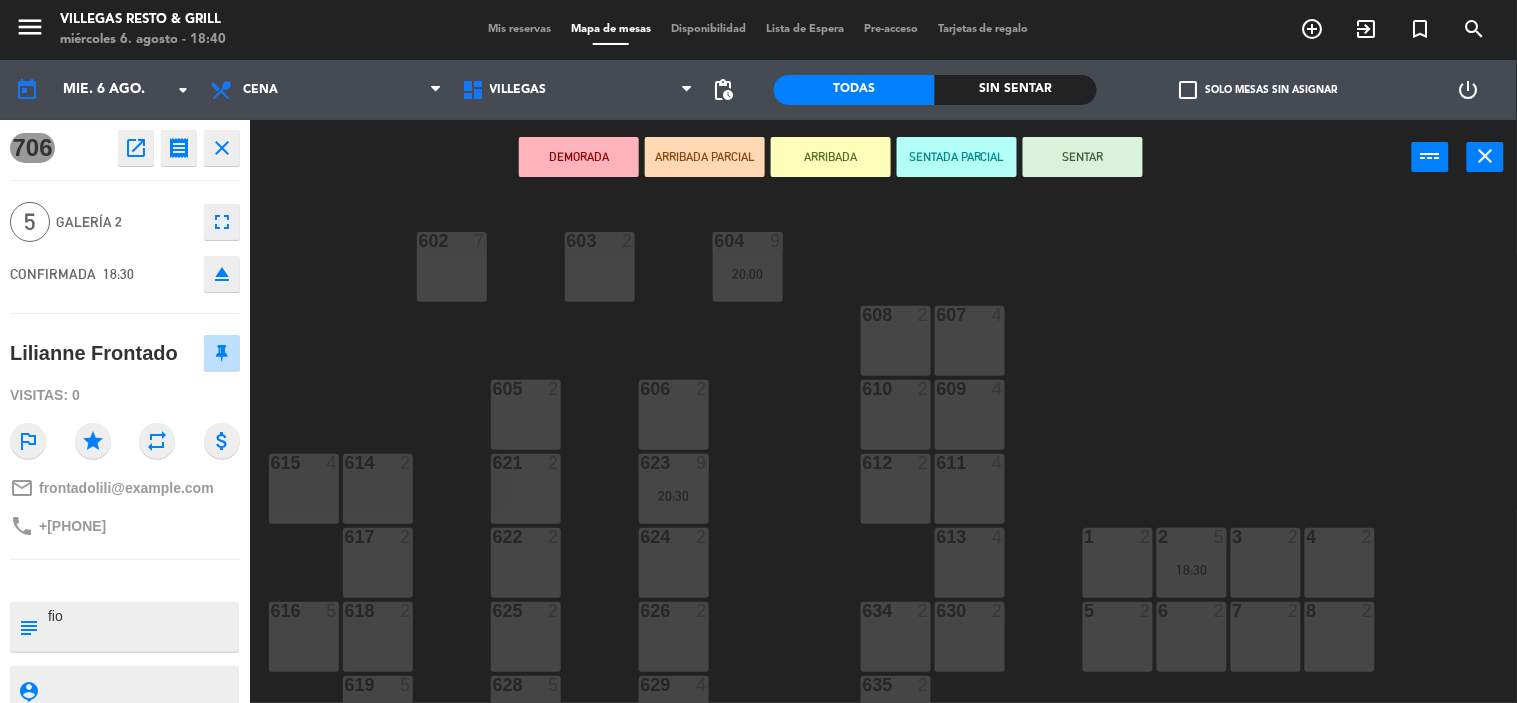 click on "SENTAR" at bounding box center [1083, 157] 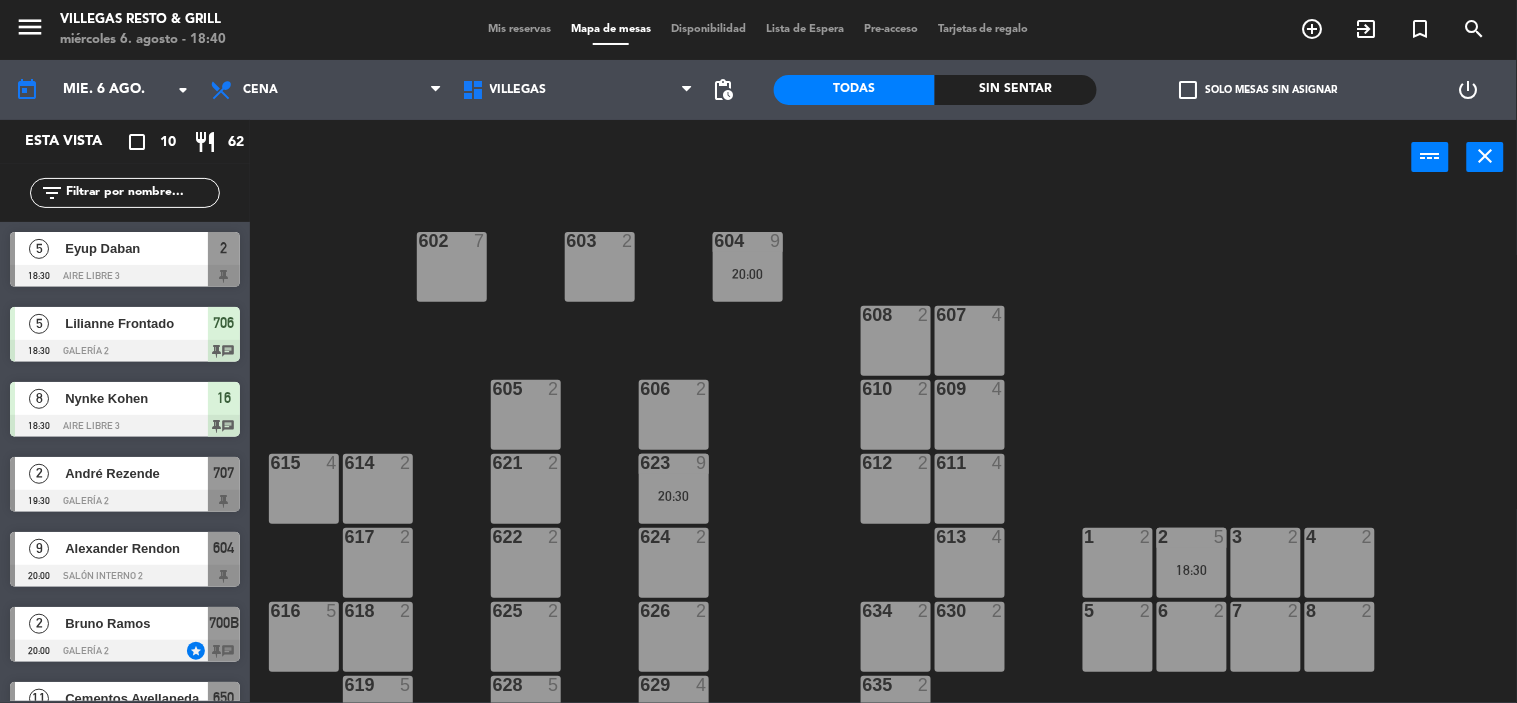 click at bounding box center (125, 276) 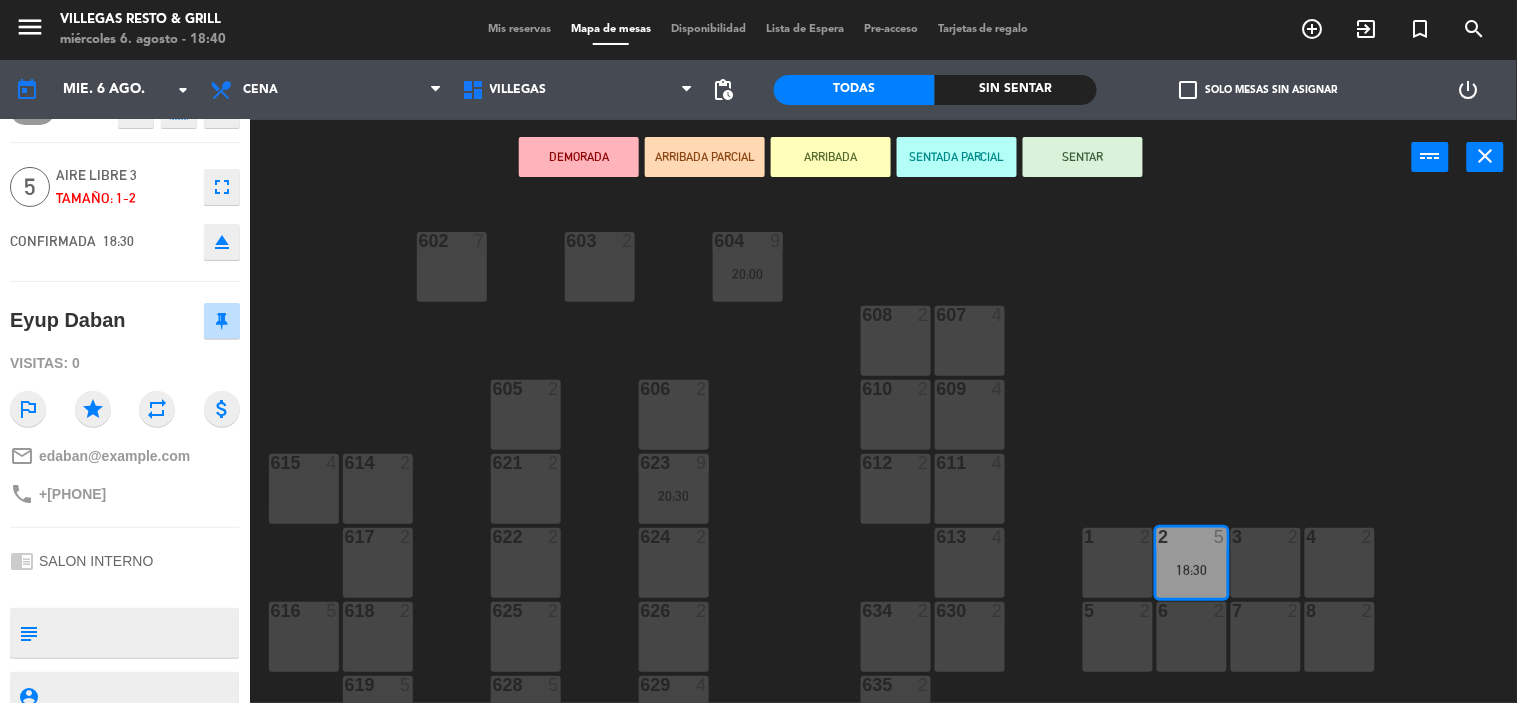 scroll, scrollTop: 0, scrollLeft: 0, axis: both 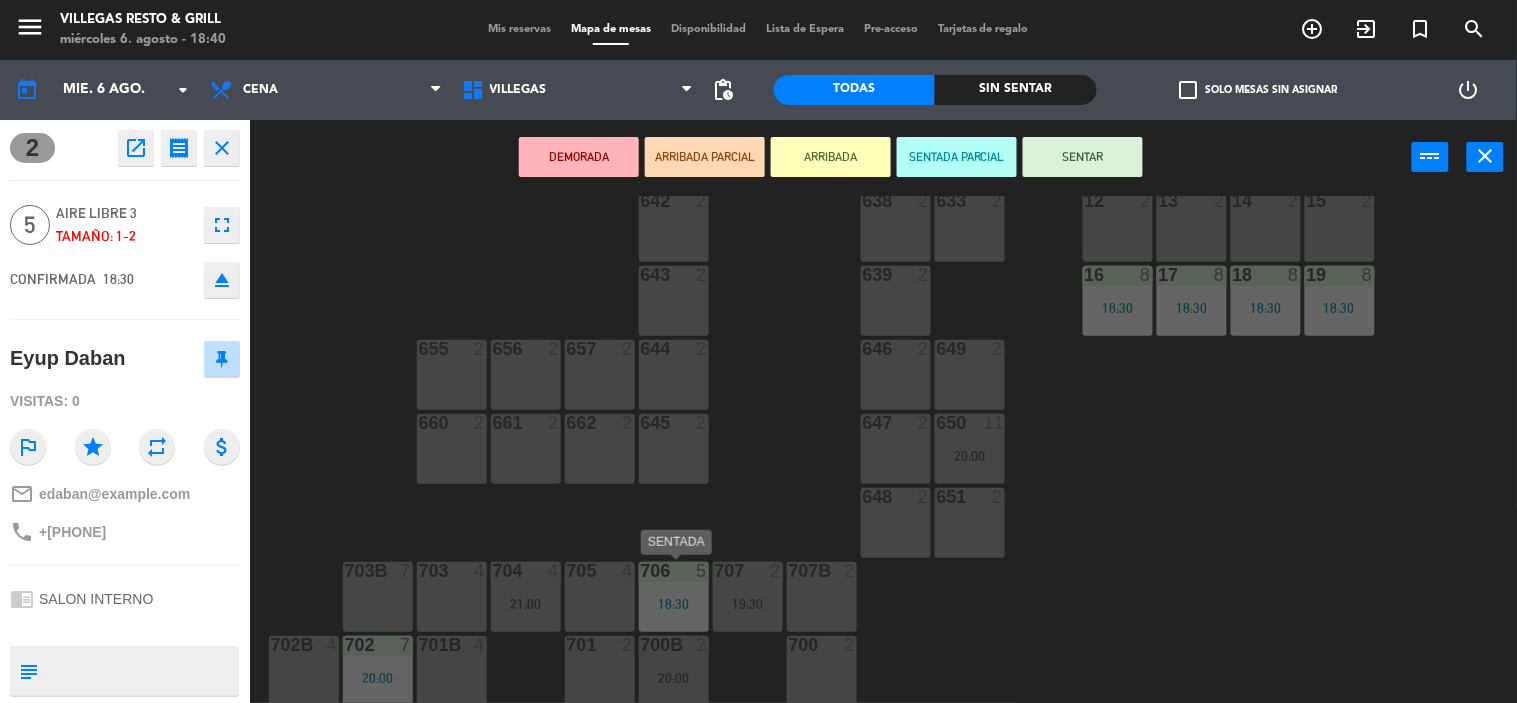 click on "706  5   18:30" at bounding box center (674, 597) 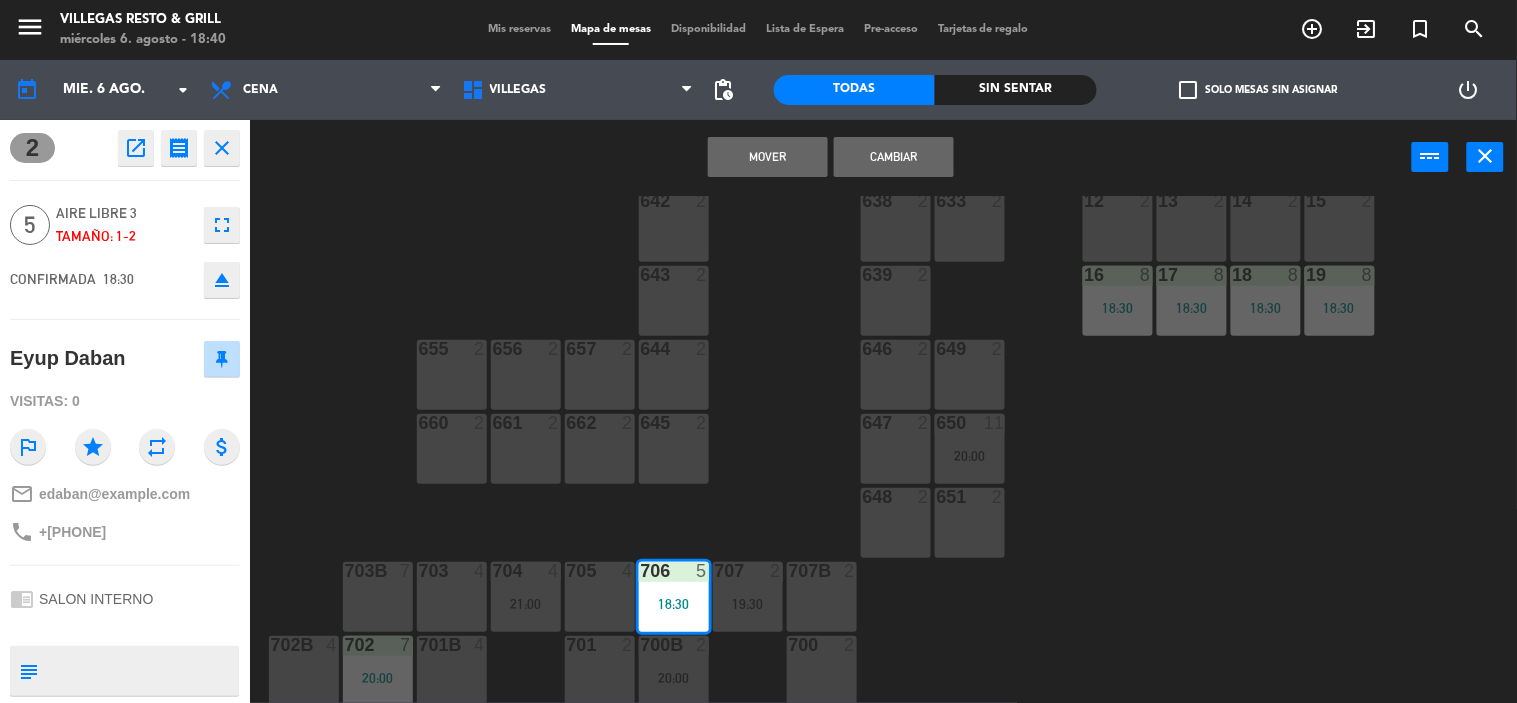 click on "Mover" at bounding box center (768, 157) 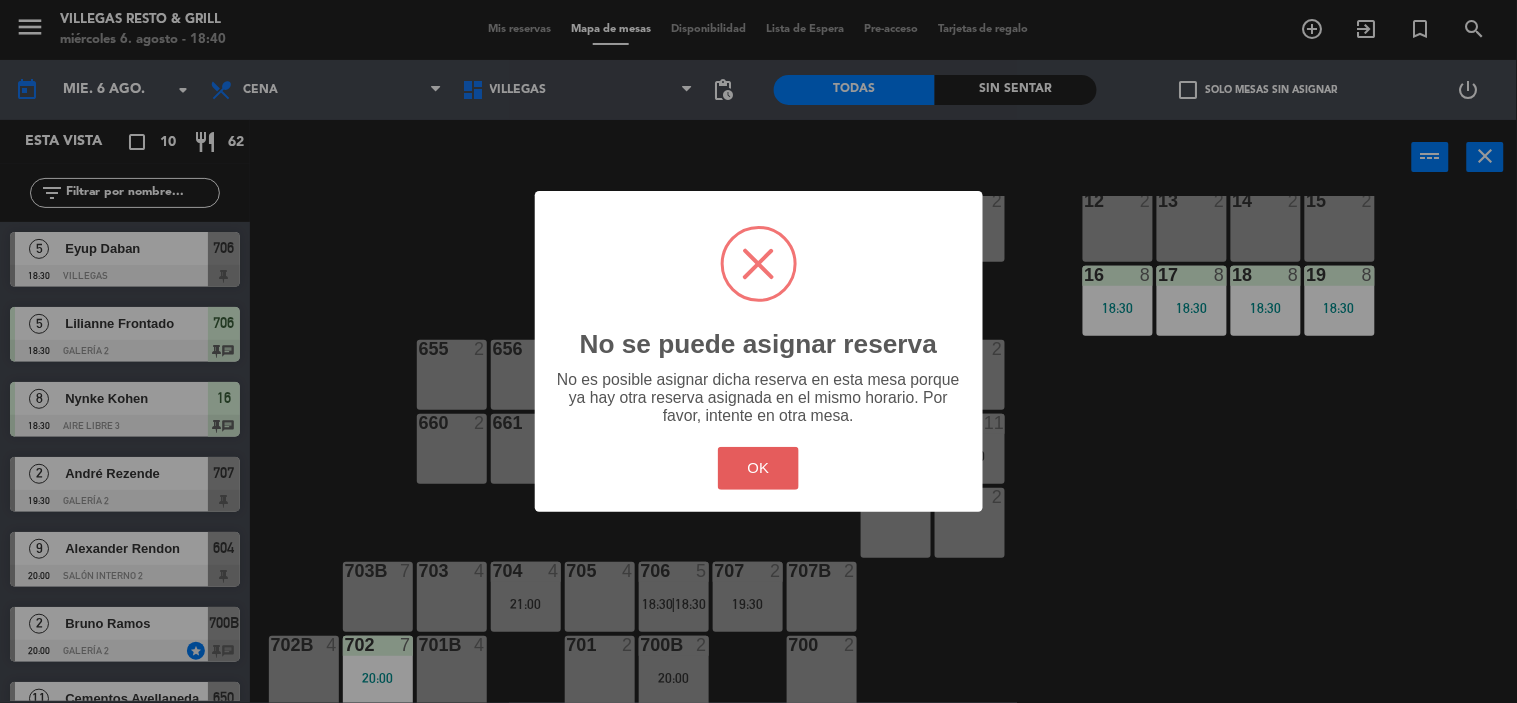 click on "OK" at bounding box center [758, 468] 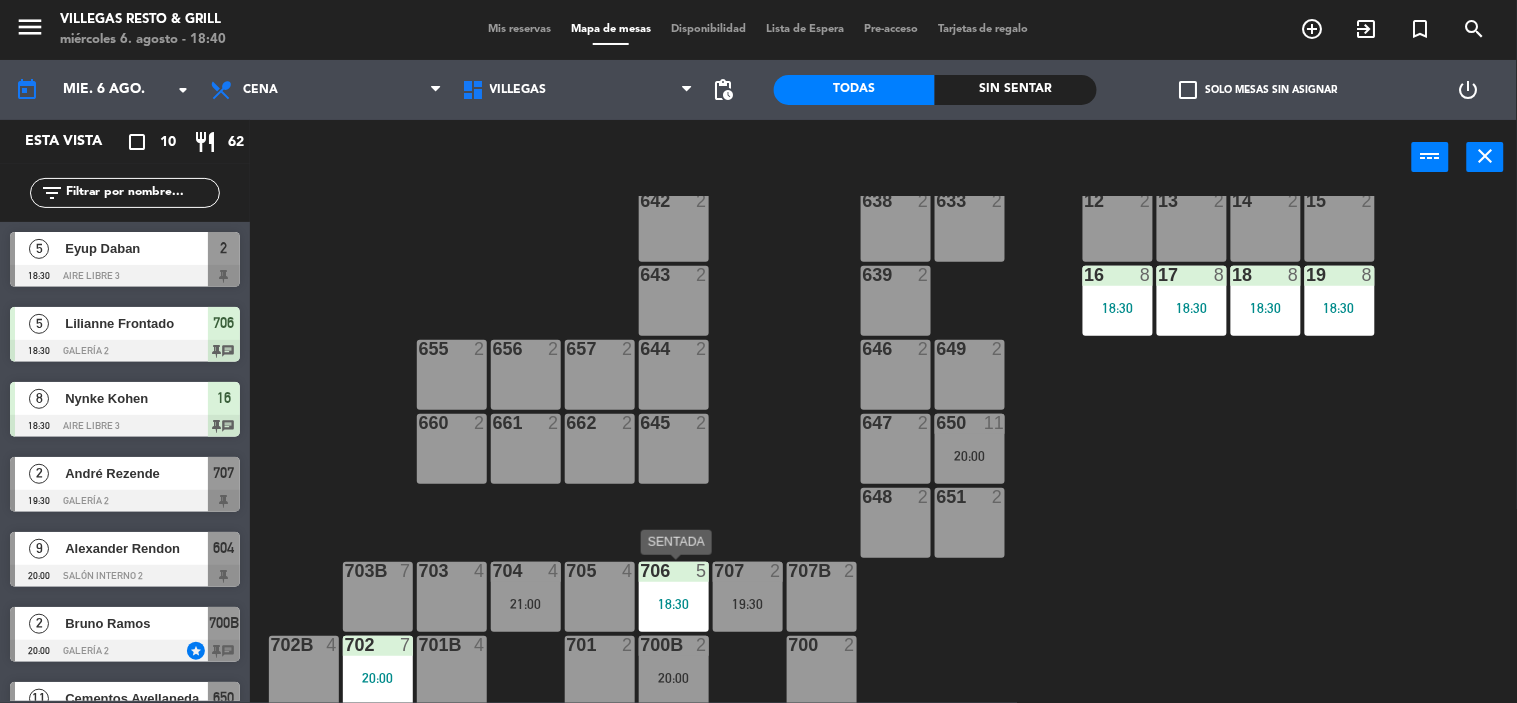 click on "18:30" at bounding box center [674, 604] 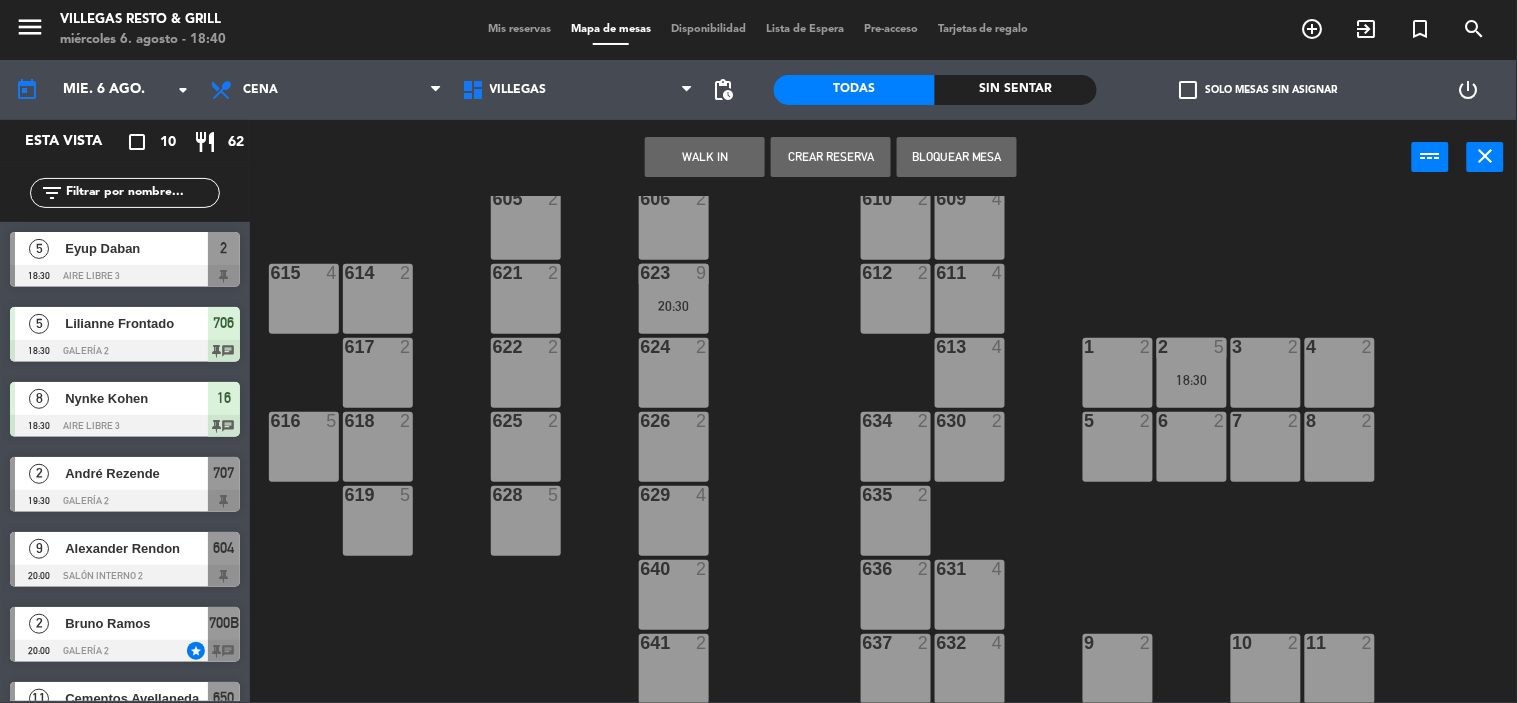 scroll, scrollTop: 151, scrollLeft: 0, axis: vertical 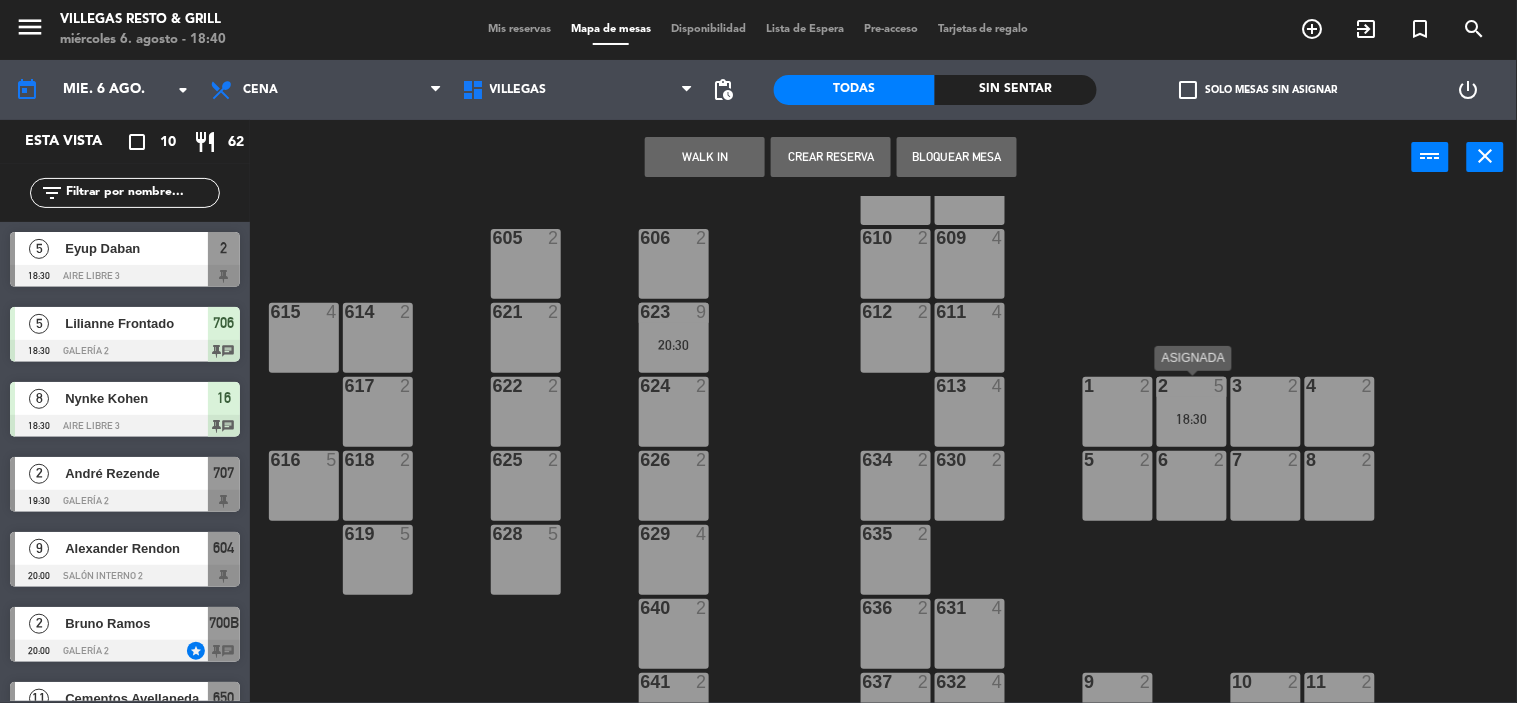 click on "2  5   18:30" at bounding box center [1192, 412] 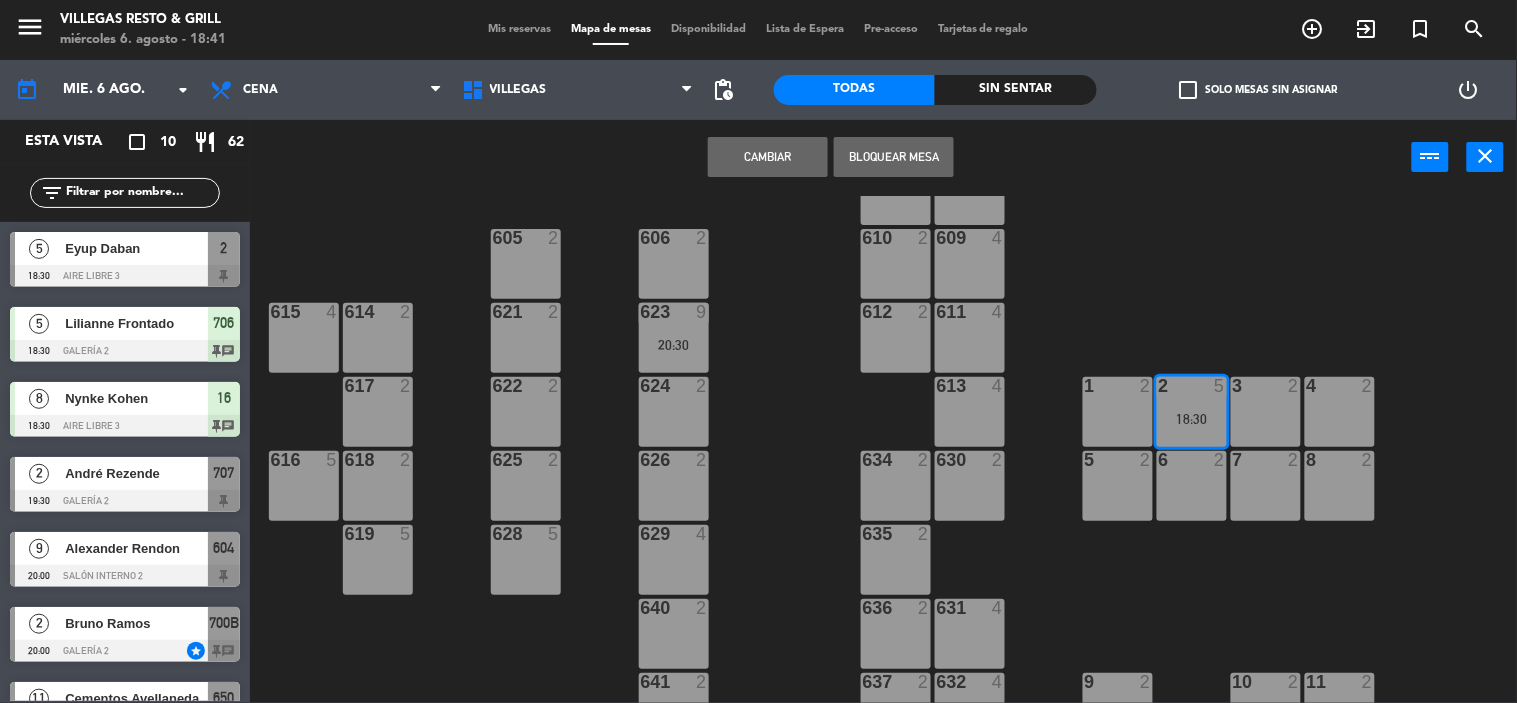 scroll, scrollTop: 706, scrollLeft: 0, axis: vertical 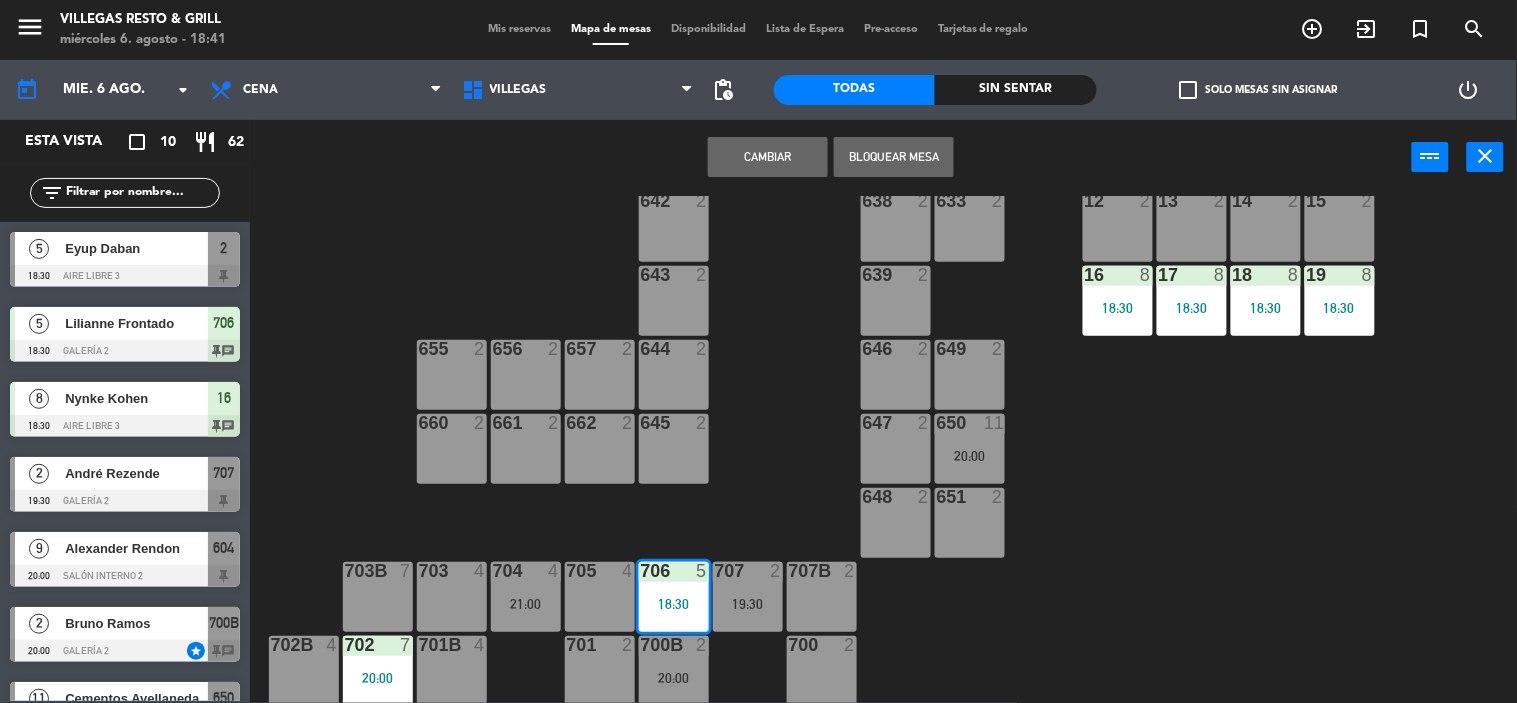 click on "Cambiar" at bounding box center [768, 157] 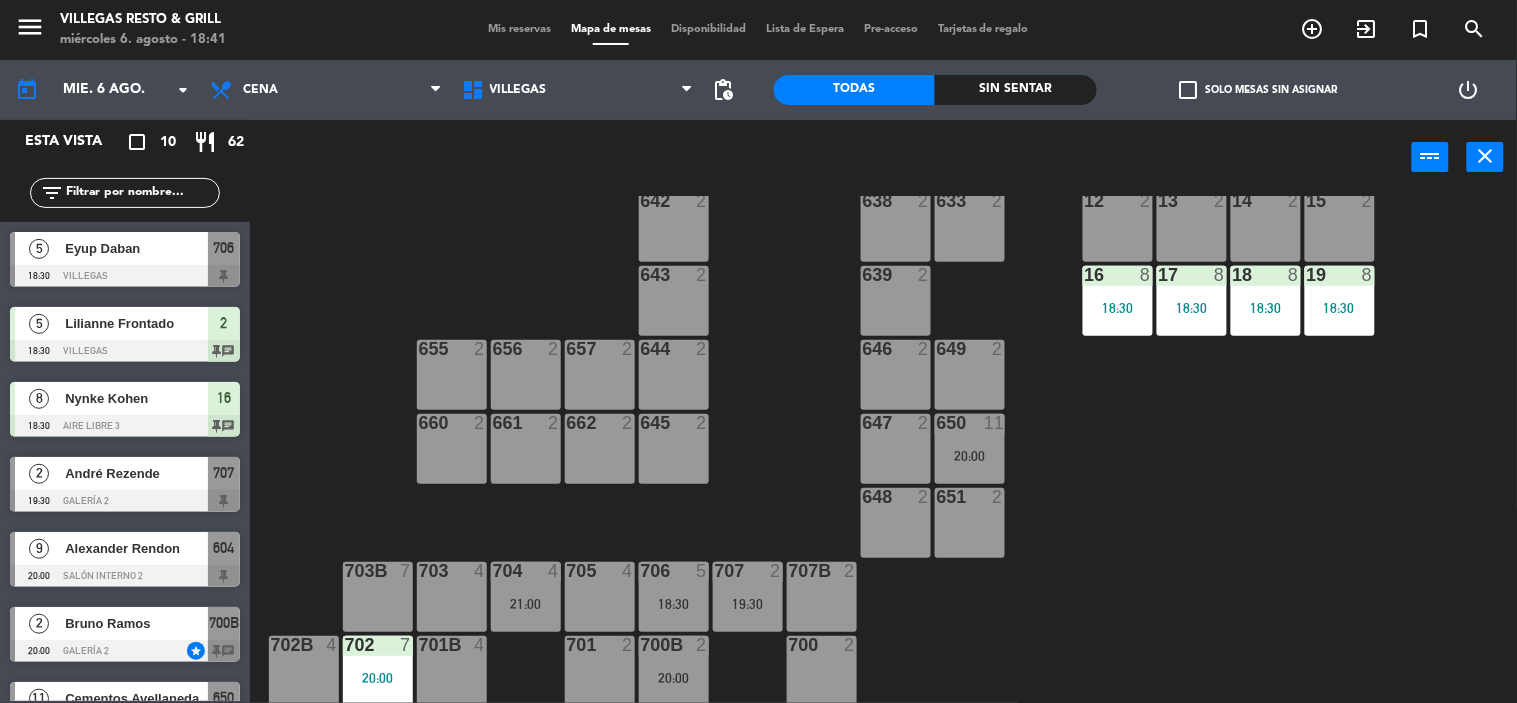 click on "602  7  603  2  604  9   20:00  608  2  607  4  605  2  606  2  610  2  609  4  621  2  623  9   20:30  614  2  615  4  612  2  611  4  622  2  624  2  617  2  613  4  1  2  2  5   18:30  3  2  4  2  625  2  626  2  618  2  616  5  630  2  634  2  5  2  6  2  7  2  8  2  619  5  628  5  629  4  635  2  640  2  636  2  631  4  641  2  632  4  637  2  9  2  10  2  11  2  642  2  633  2  638  2  12  2  13  2  14  2  15  2  643  2  639  2  16  8   18:30  17  8   18:30  18  8   18:30  19  8   18:30  644  2  657  2  656  2  655  2  646  2  649  2  645  2  662  2  660  2  661  2  647  2  650  11   20:00  648  2  651  2  703B  7  703  4  704  4   21:00  705  4  706  5   18:30  707  2   19:30  707B  2  702B  4  702  7   20:00  701B  4  701  2  700B  2   20:00  700  2" 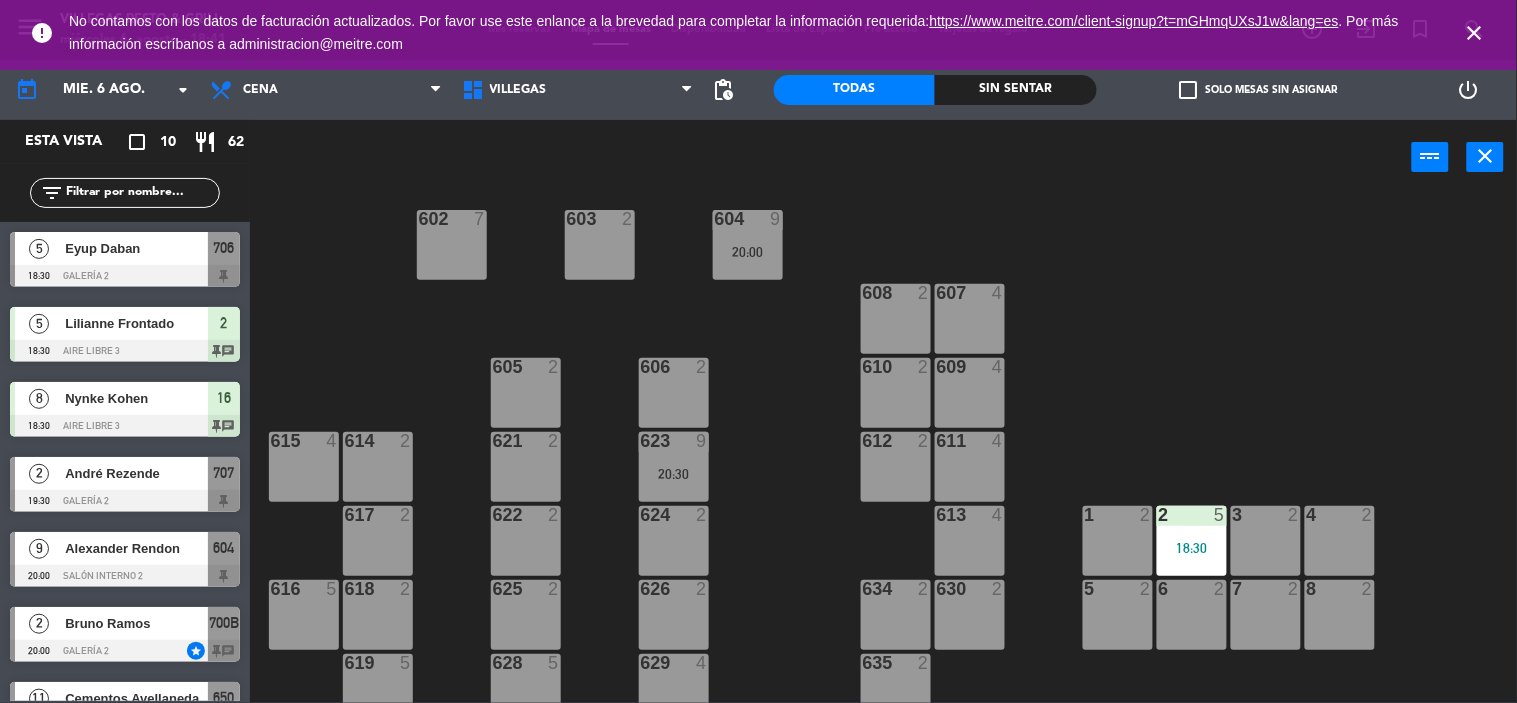 scroll, scrollTop: 0, scrollLeft: 0, axis: both 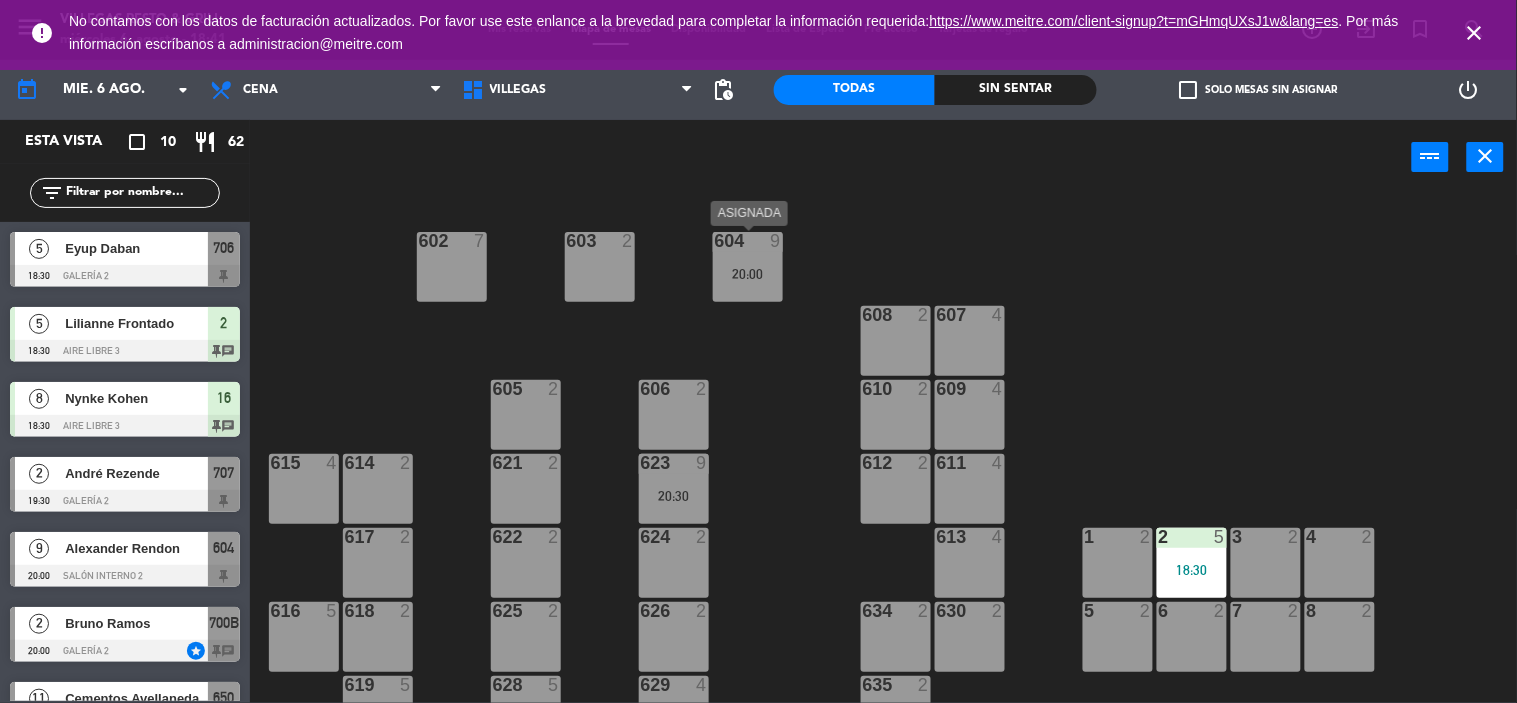 click on "604  9   20:00" at bounding box center (748, 267) 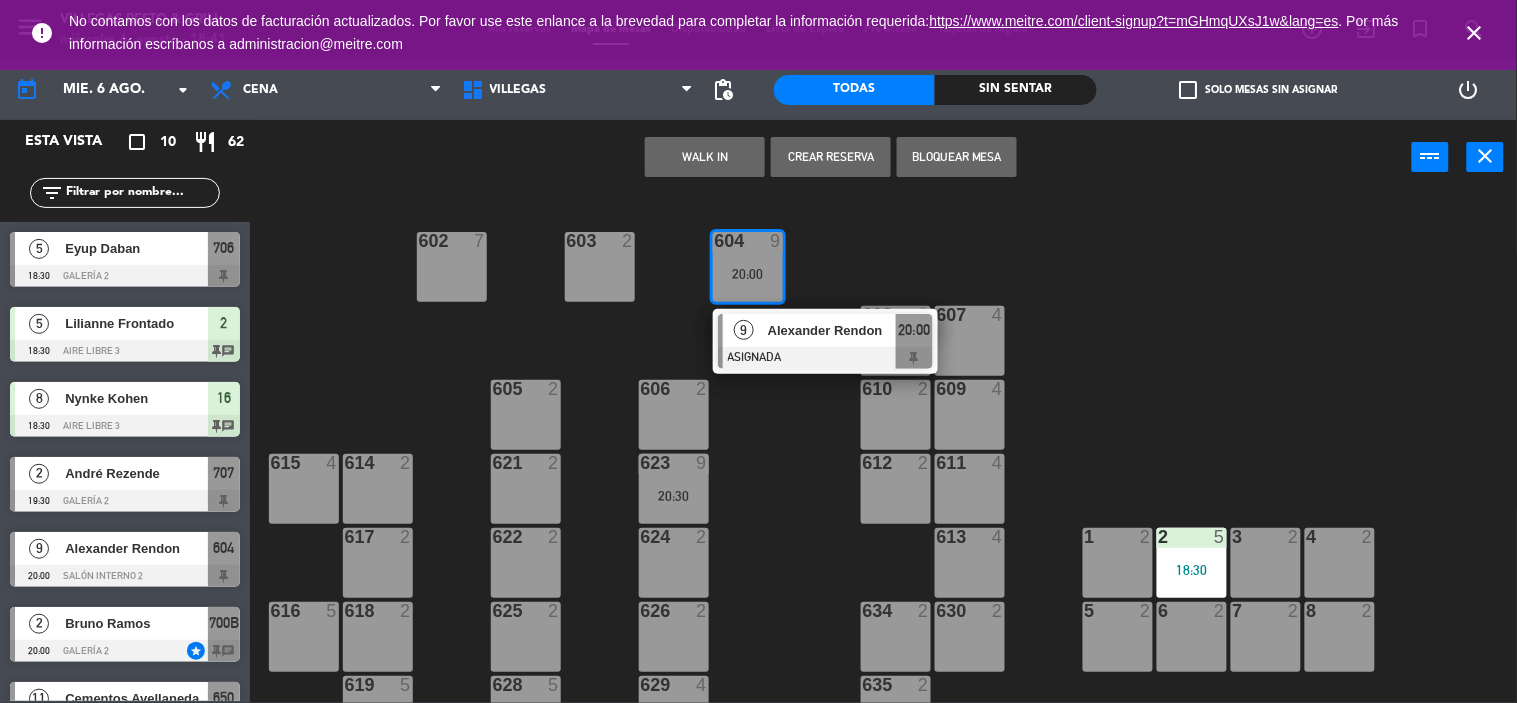 click on "602  7  603  2  604  9   20:00  608  2  607  4  605  2  606  2  610  2  609  4  621  2  623  9   20:30  614  2  615  4  612  2  611  4  622  2  624  2  617  2  613  4  1  2  2  5   18:30  3  2  4  2  625  2  626  2  618  2  616  5  630  2  634  2  5  2  6  2  7  2  8  2  619  5  628  5  629  4  635  2  640  2  636  2  631  4  641  2  632  4  637  2  9  2  10  2  11  2  642  2  633  2  638  2  12  2  13  2  14  2  15  2  643  2  639  2  16  8   18:30  17  8   18:30  18  8   18:30  19  8   18:30  644  2  657  2  656  2  655  2  646  2  649  2  645  2  662  2  660  2  661  2  647  2  650  11   20:00  648  2  651  2  703B  7  703  4  704  4   21:00  705  4  706  5   18:30  707  2   19:30  707B  2  702B  4  702  7   20:00  701B  4  701  2  700B  2   20:00  700  2" 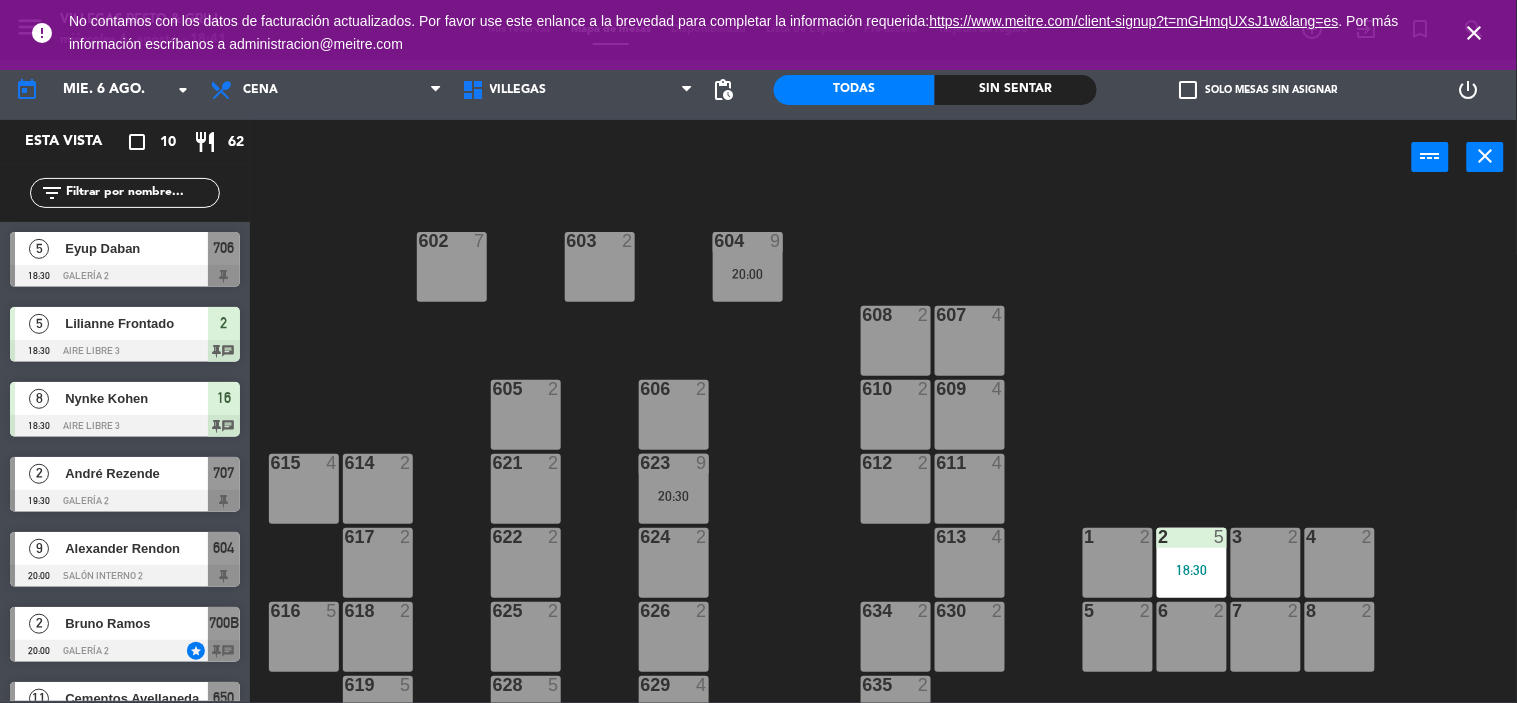 drag, startPoint x: 665, startPoint y: 473, endPoint x: 673, endPoint y: 485, distance: 14.422205 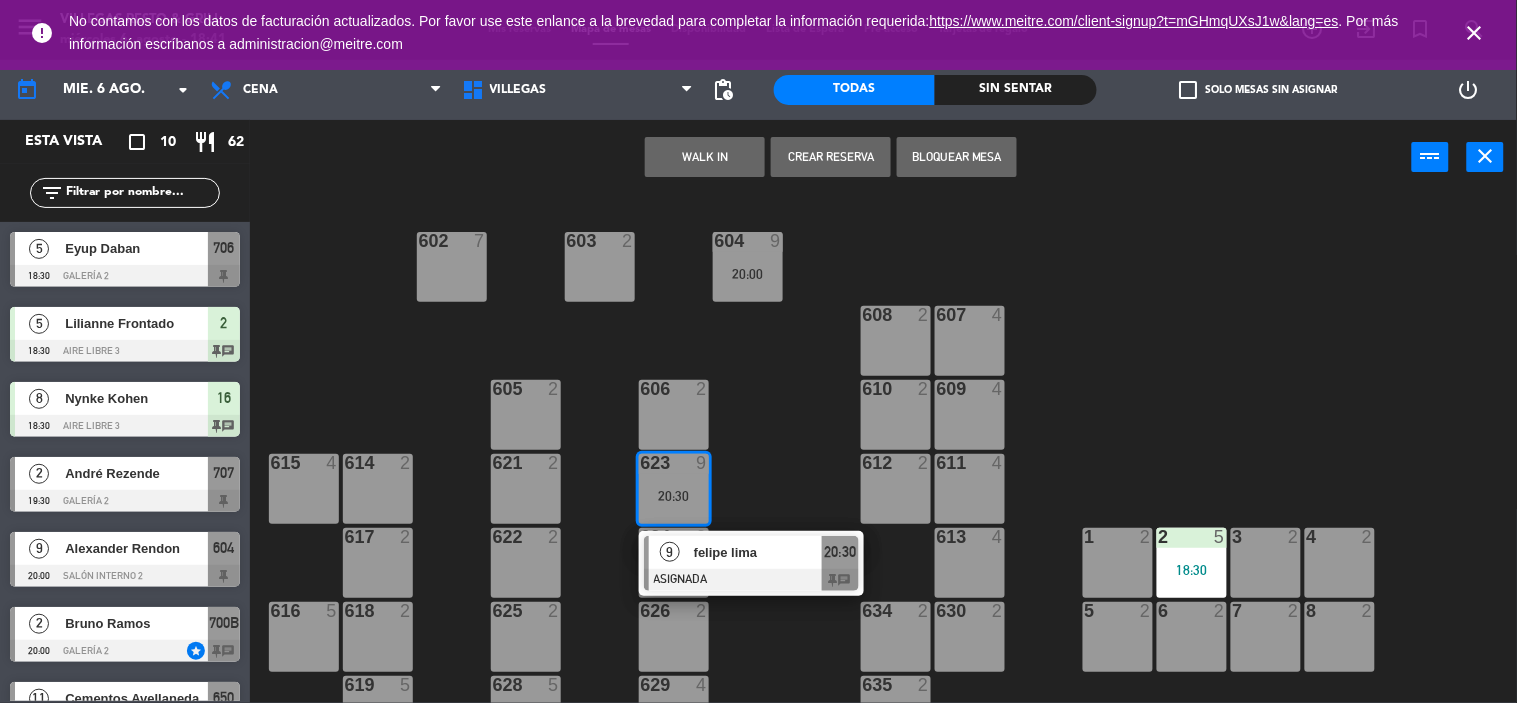 click on "felipe lima" at bounding box center [758, 552] 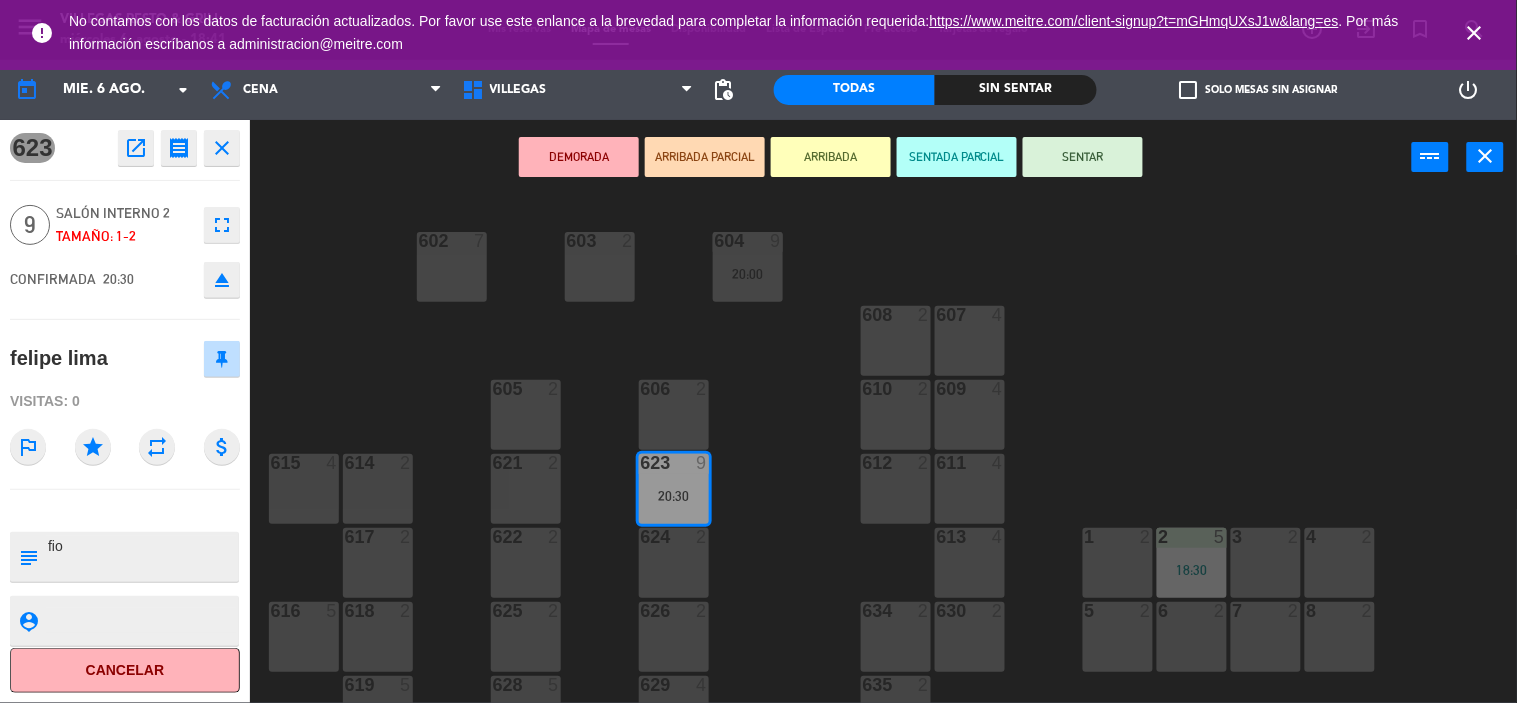 click on "602  7  603  2  604  9   20:00  608  2  607  4  605  2  606  2  610  2  609  4  621  2  623  9   20:30  614  2  615  4  612  2  611  4  622  2  624  2  617  2  613  4  1  2  2  5   18:30  3  2  4  2  625  2  626  2  618  2  616  5  630  2  634  2  5  2  6  2  7  2  8  2  619  5  628  5  629  4  635  2  640  2  636  2  631  4  641  2  632  4  637  2  9  2  10  2  11  2  642  2  633  2  638  2  12  2  13  2  14  2  15  2  643  2  639  2  16  8   18:30  17  8   18:30  18  8   18:30  19  8   18:30  644  2  657  2  656  2  655  2  646  2  649  2  645  2  662  2  660  2  661  2  647  2  650  11   20:00  648  2  651  2  703B  7  703  4  704  4   21:00  705  4  706  5   18:30  707  2   19:30  707B  2  702B  4  702  7   20:00  701B  4  701  2  700B  2   20:00  700  2" 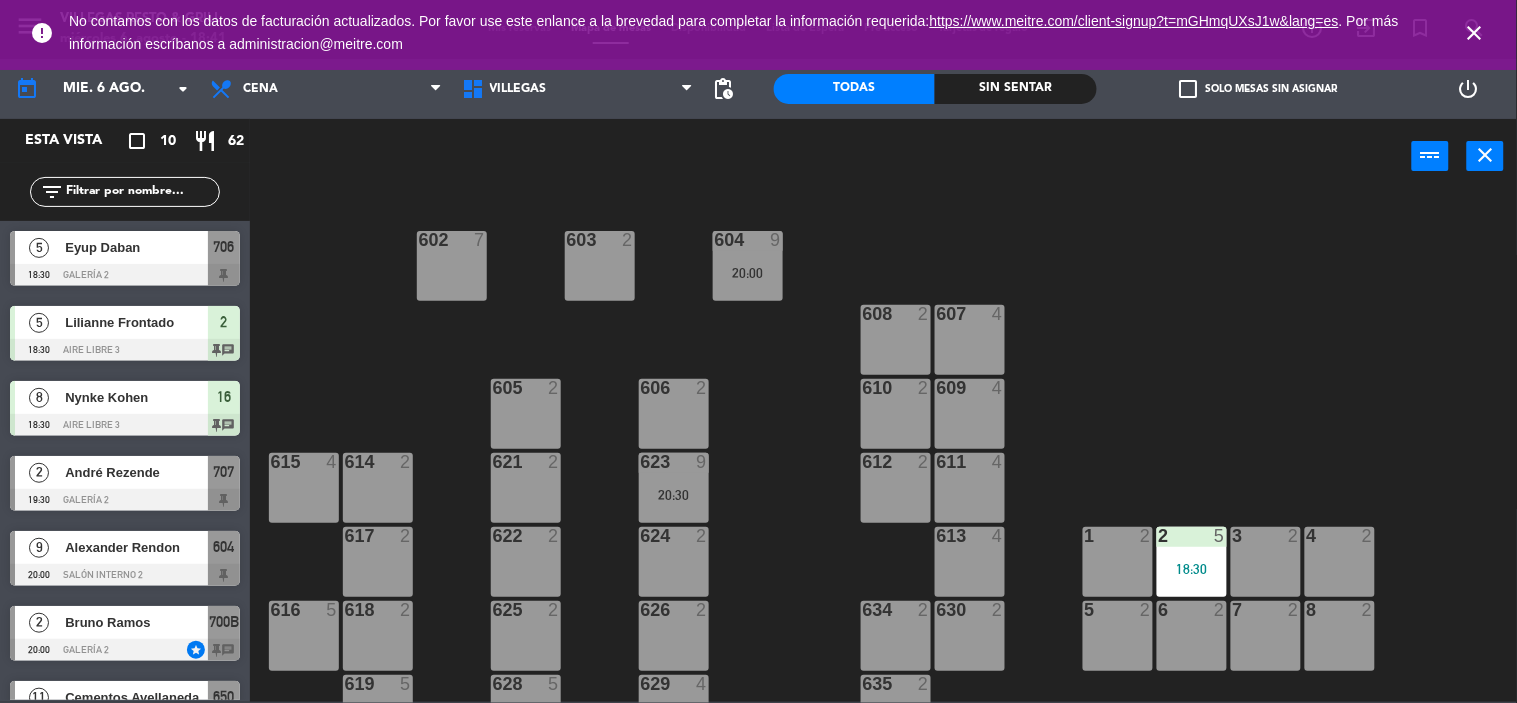 scroll, scrollTop: 121, scrollLeft: 0, axis: vertical 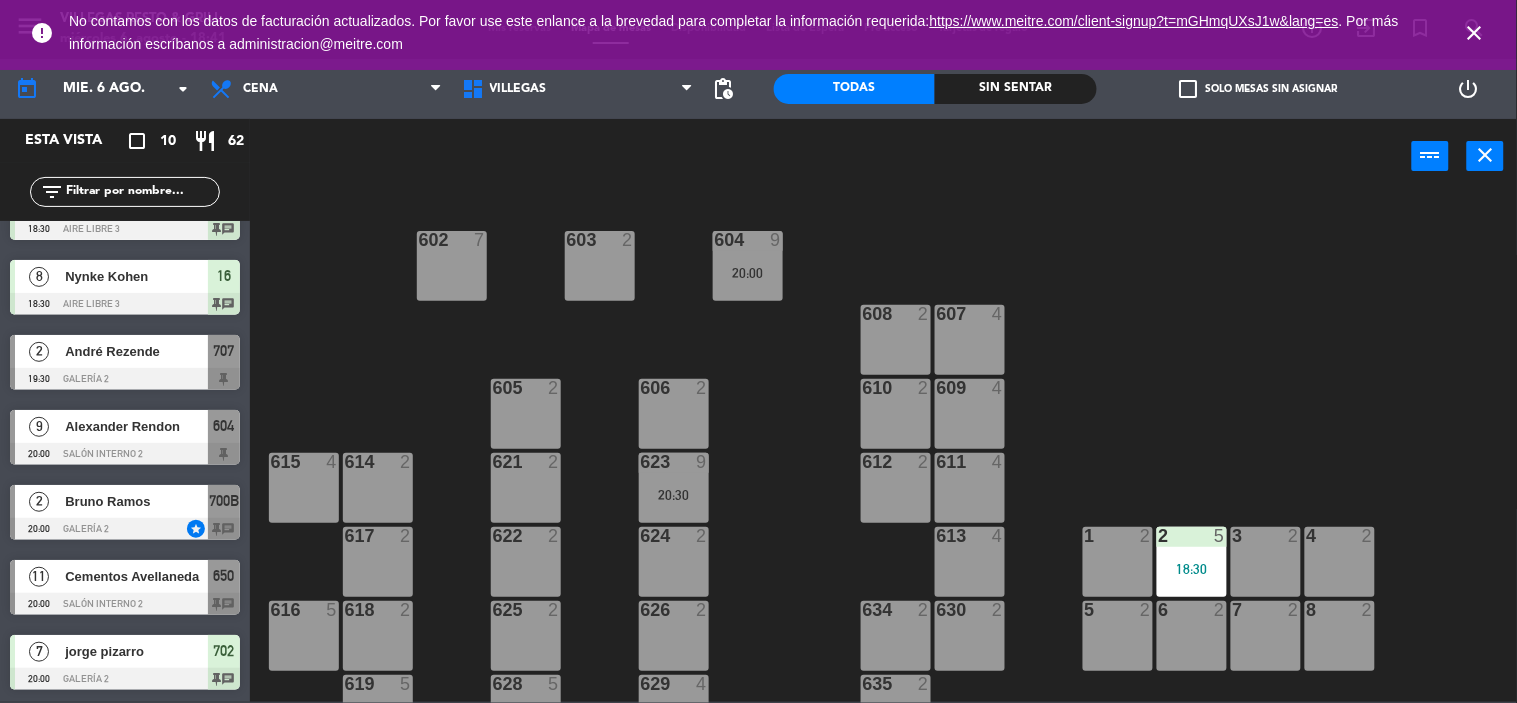 click on "close" at bounding box center (1475, 33) 